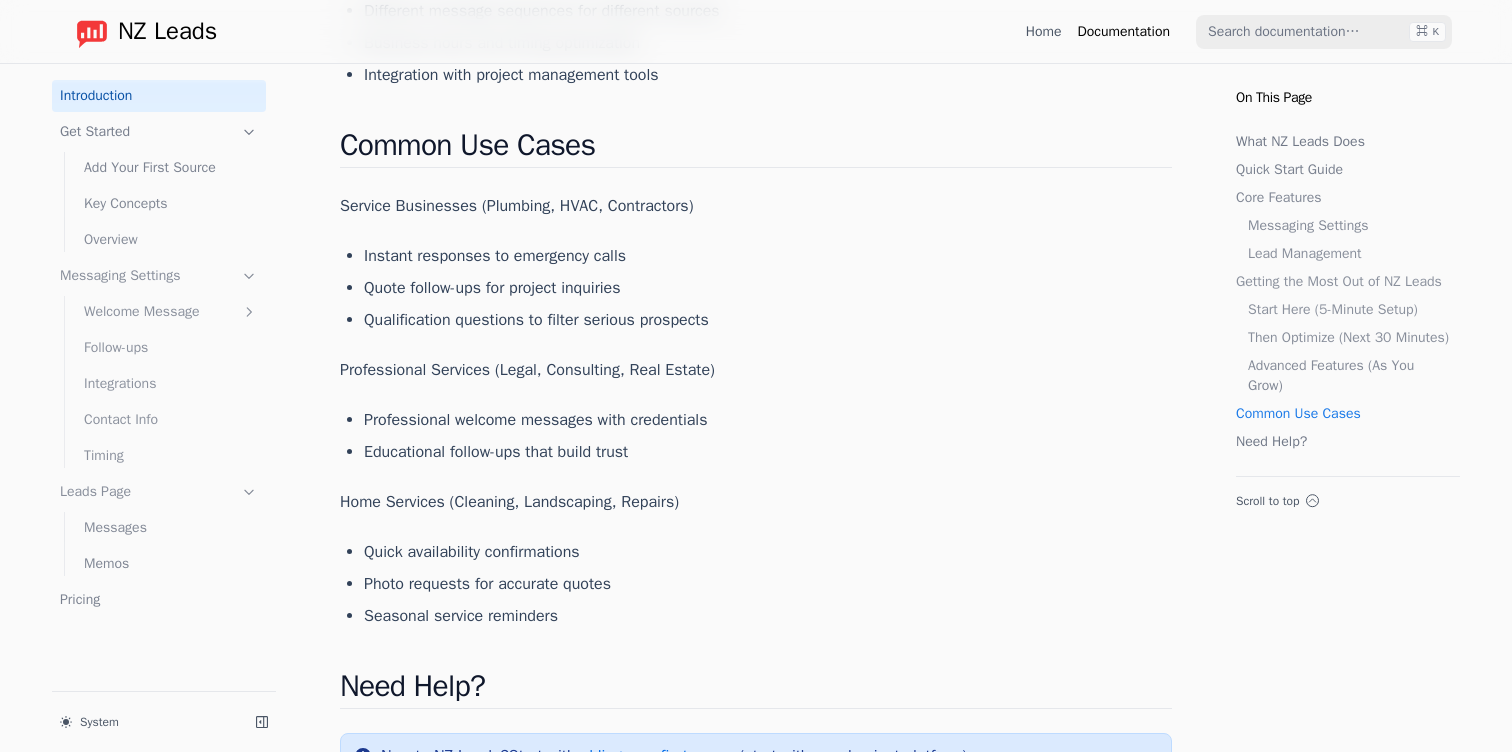 scroll, scrollTop: 2242, scrollLeft: 0, axis: vertical 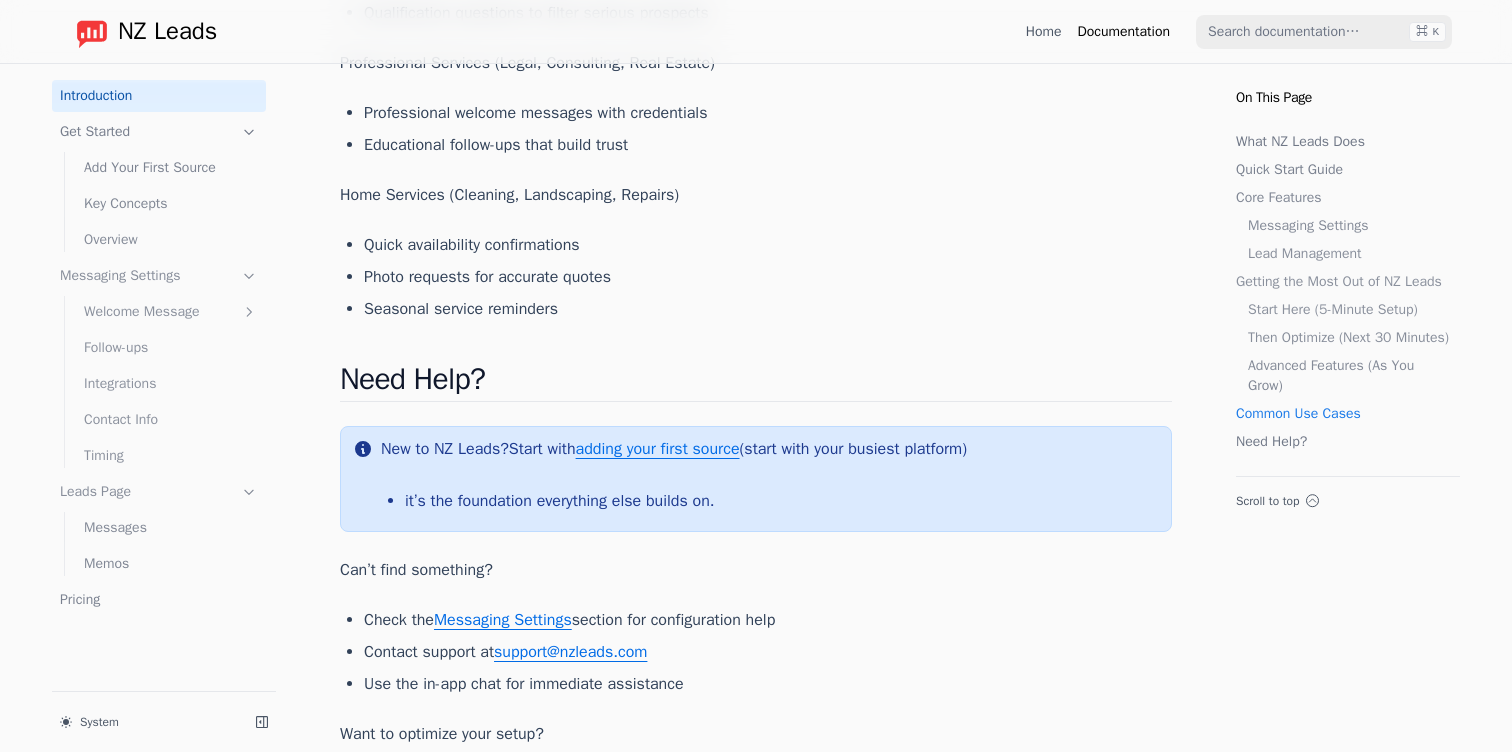 click on "Add Your First Source" at bounding box center [171, 168] 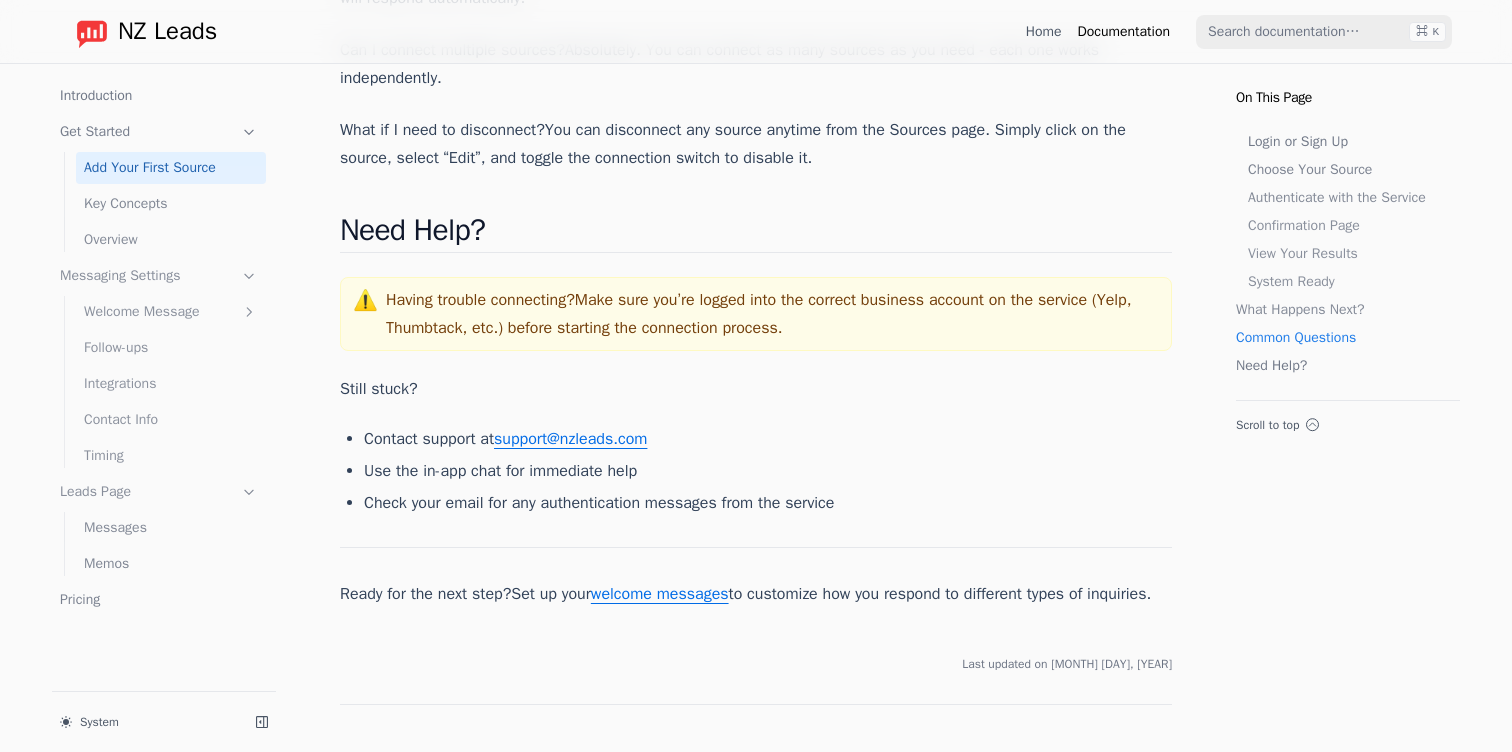 scroll, scrollTop: 4080, scrollLeft: 0, axis: vertical 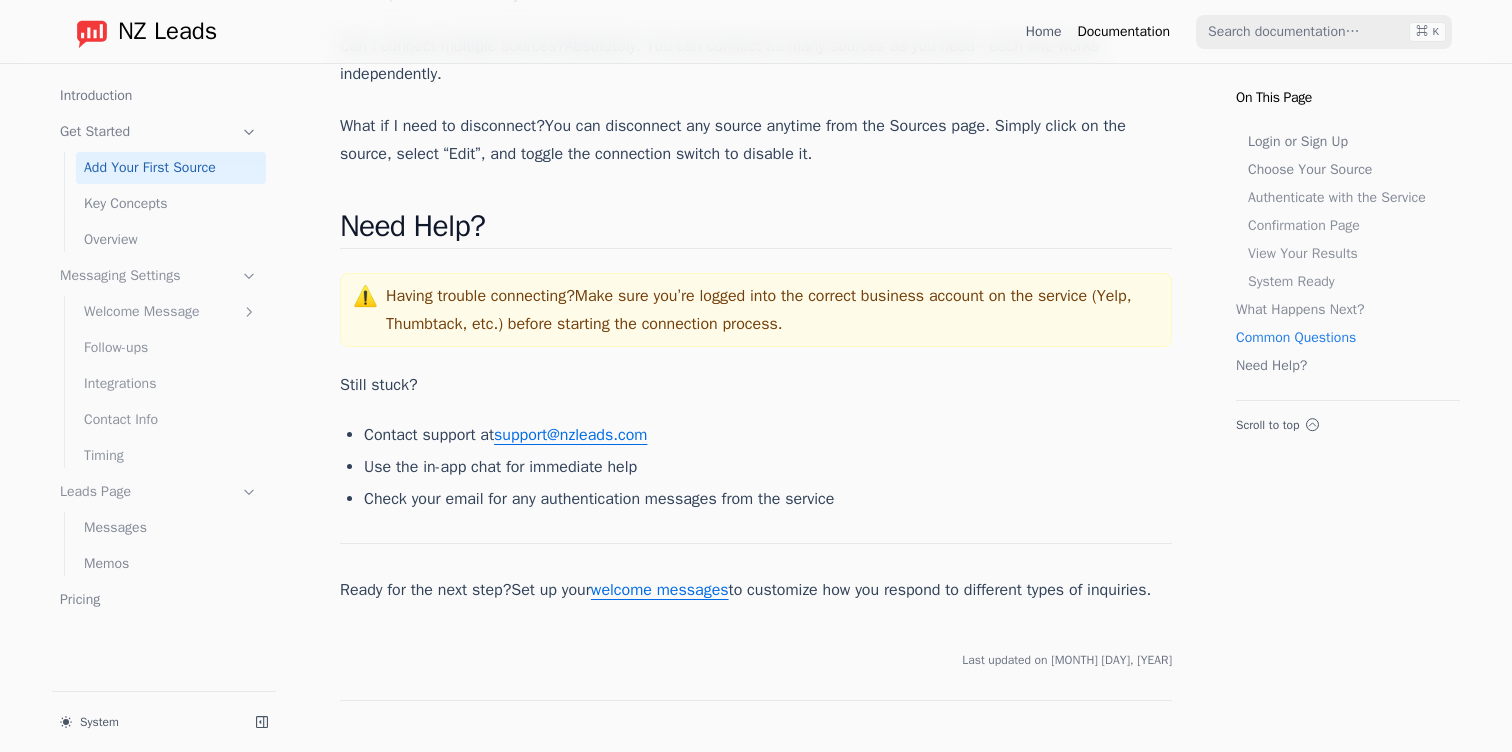click on "Key Concepts" at bounding box center [171, 204] 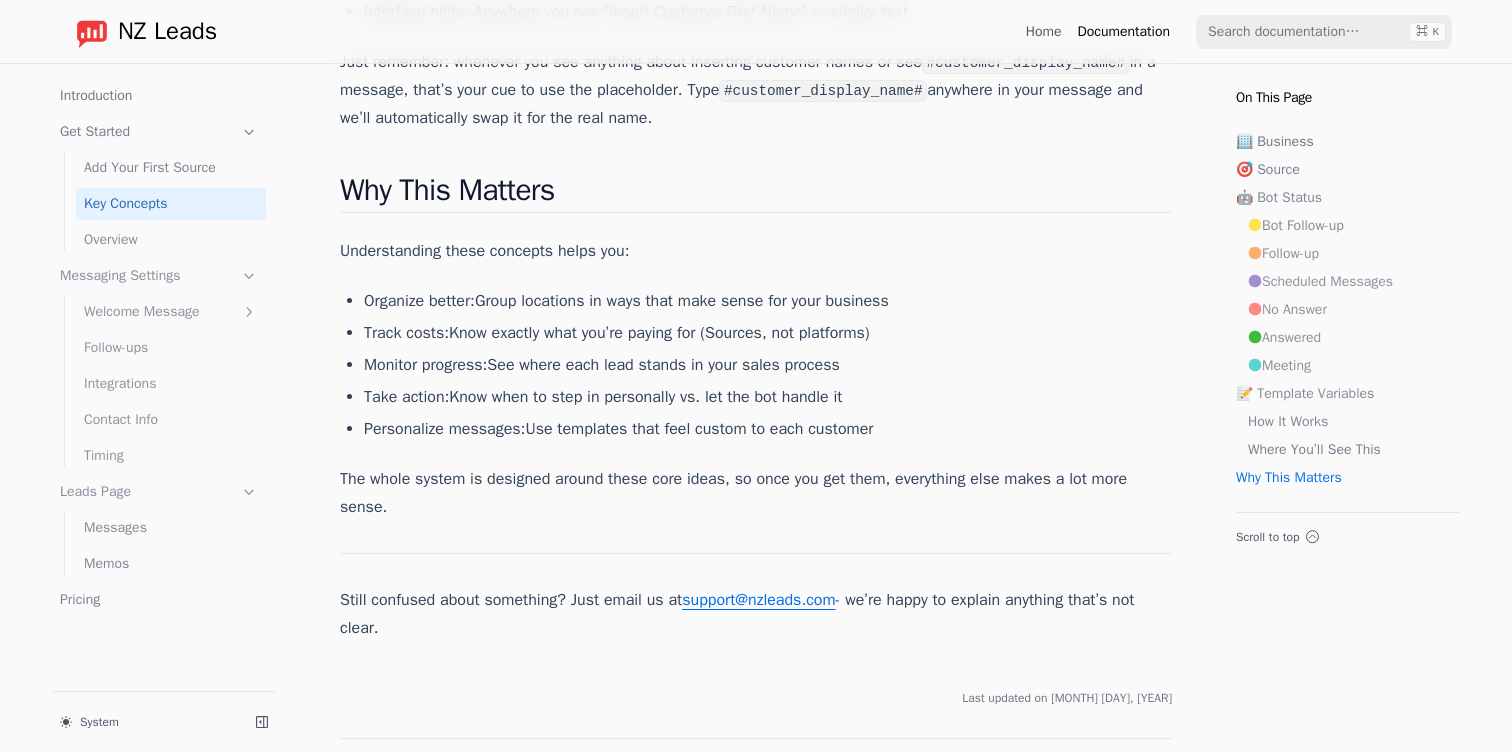 scroll, scrollTop: 3616, scrollLeft: 0, axis: vertical 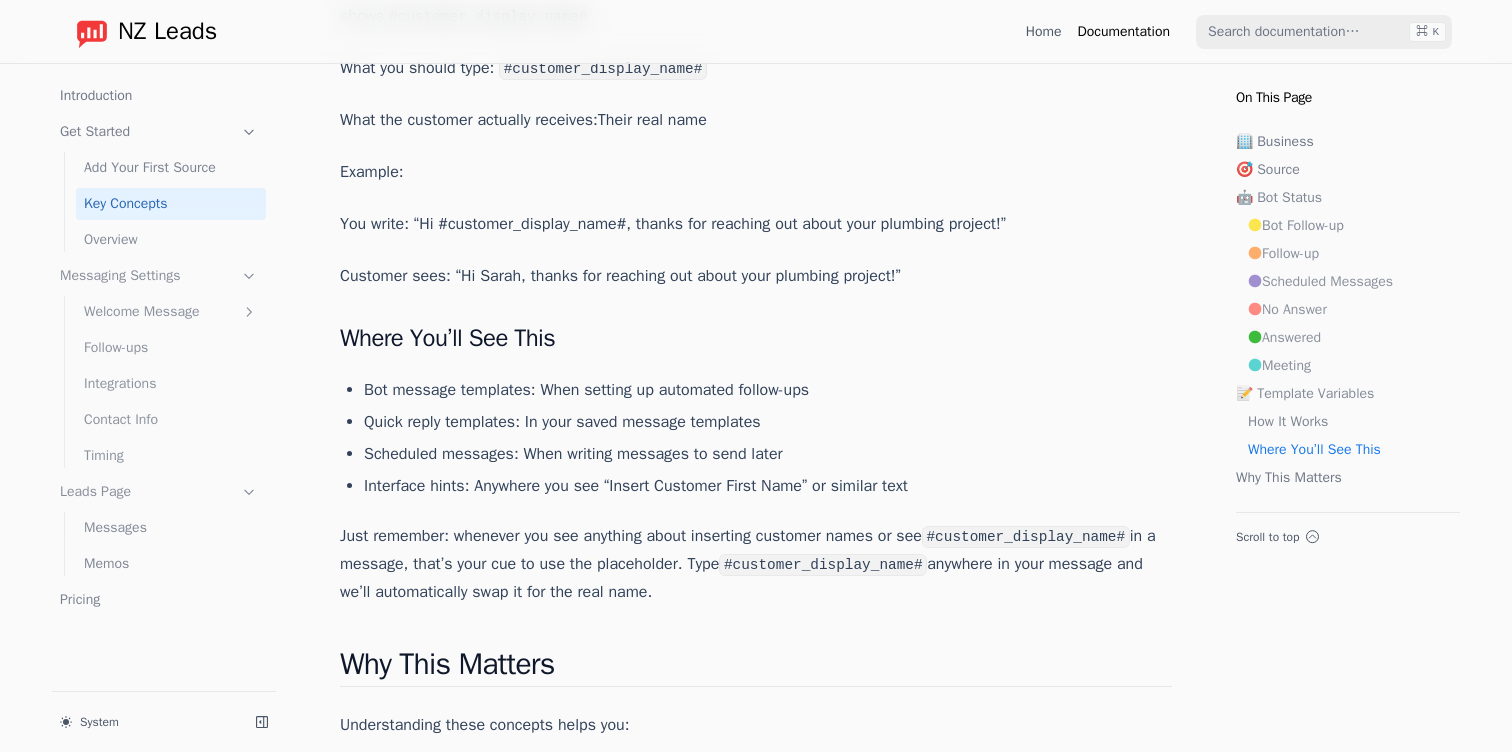 click on "Follow-ups" at bounding box center [171, 348] 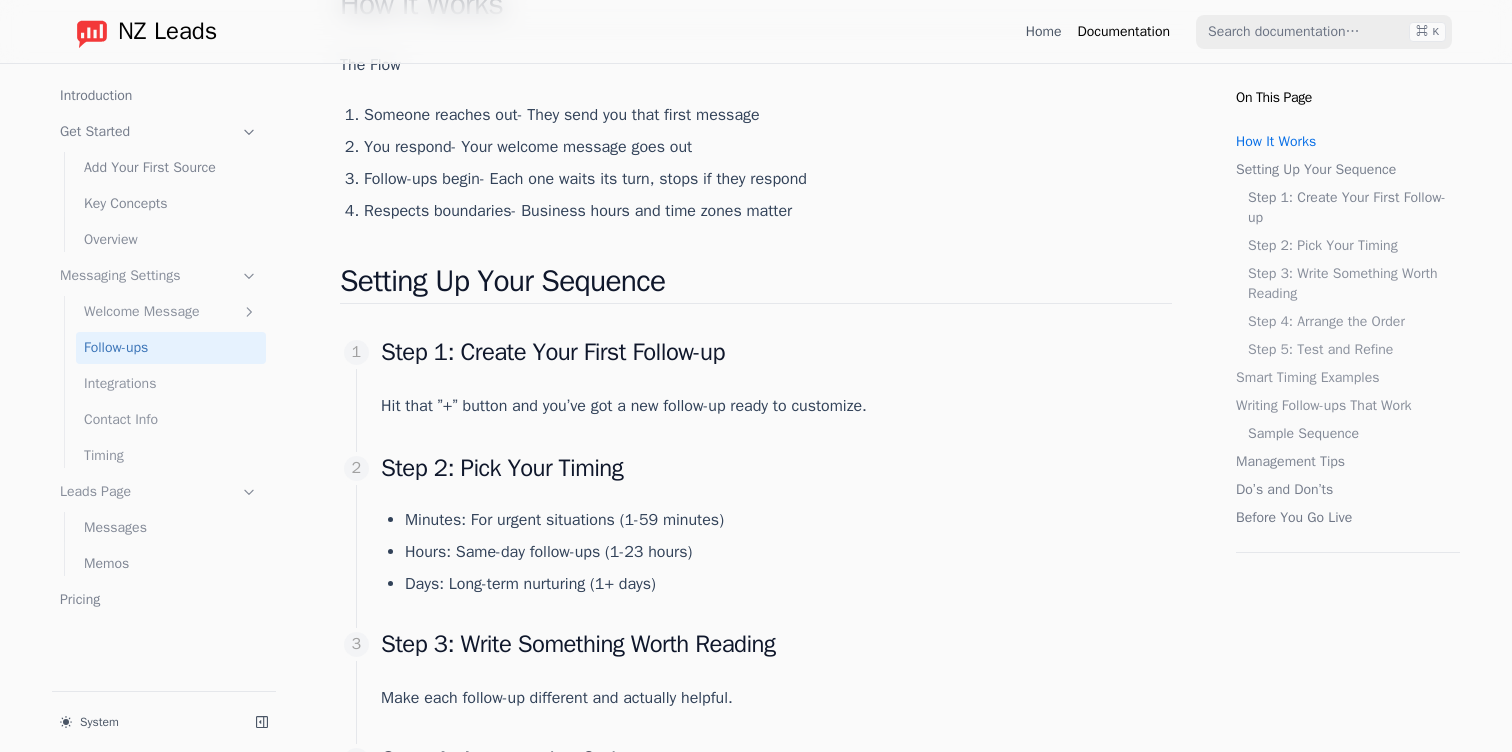 scroll, scrollTop: 1062, scrollLeft: 0, axis: vertical 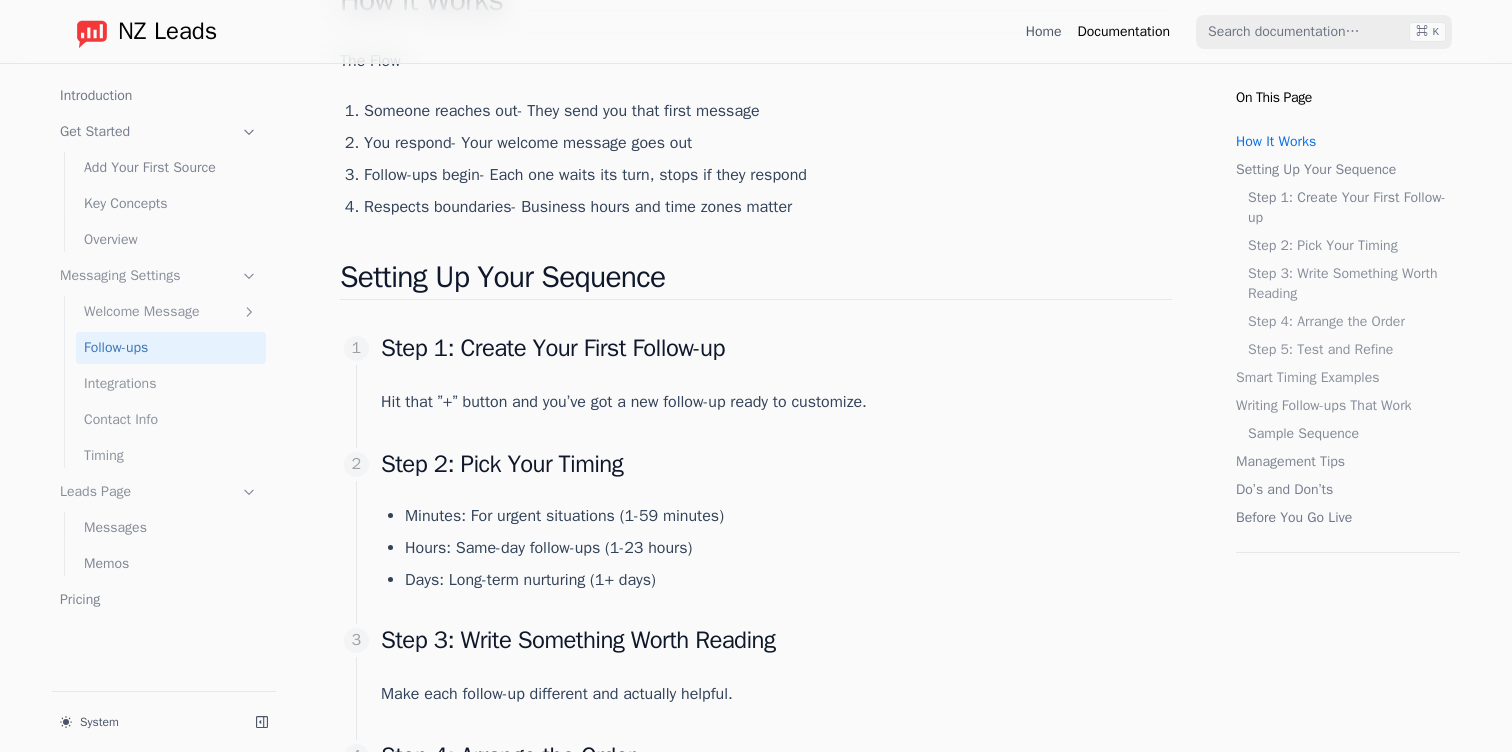 click on "Timing" at bounding box center [171, 456] 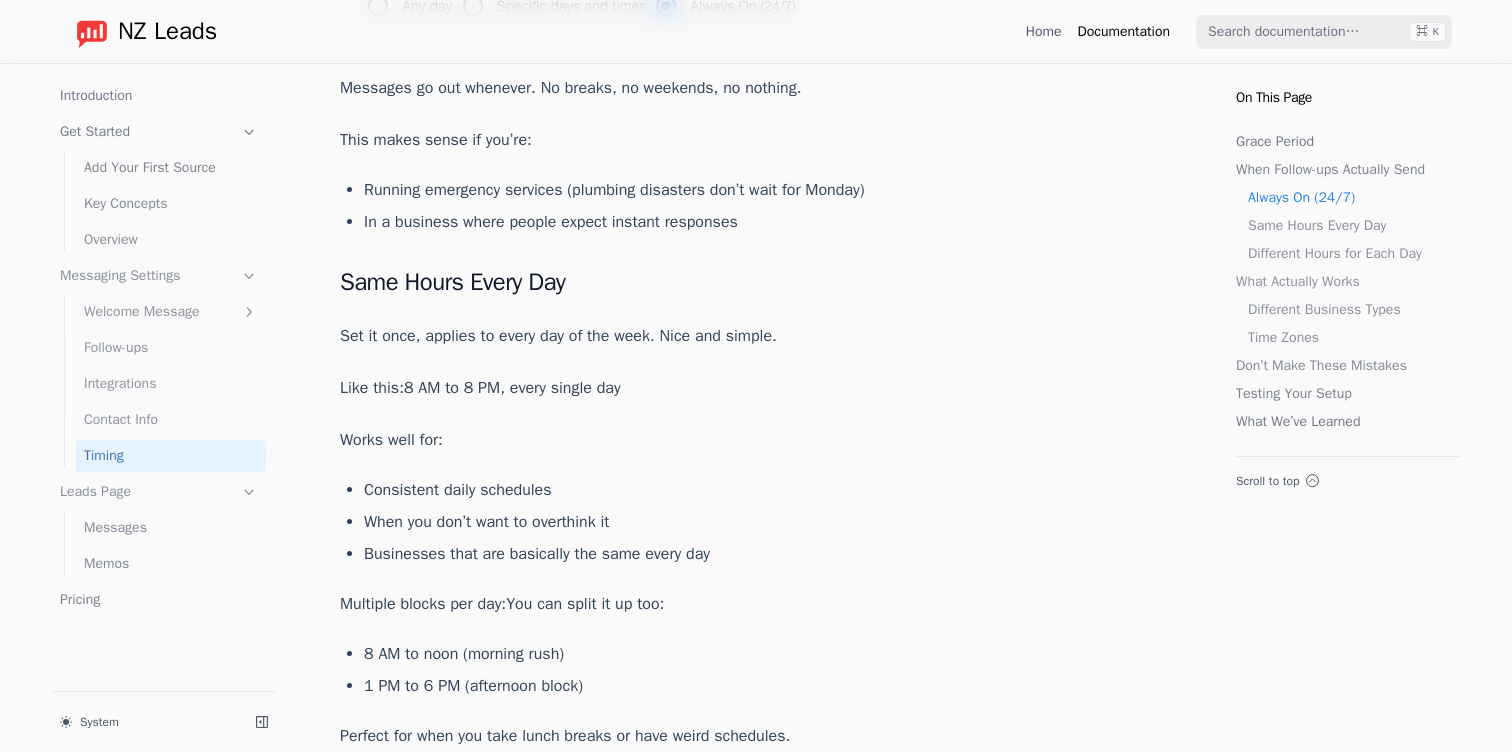 scroll, scrollTop: 1983, scrollLeft: 0, axis: vertical 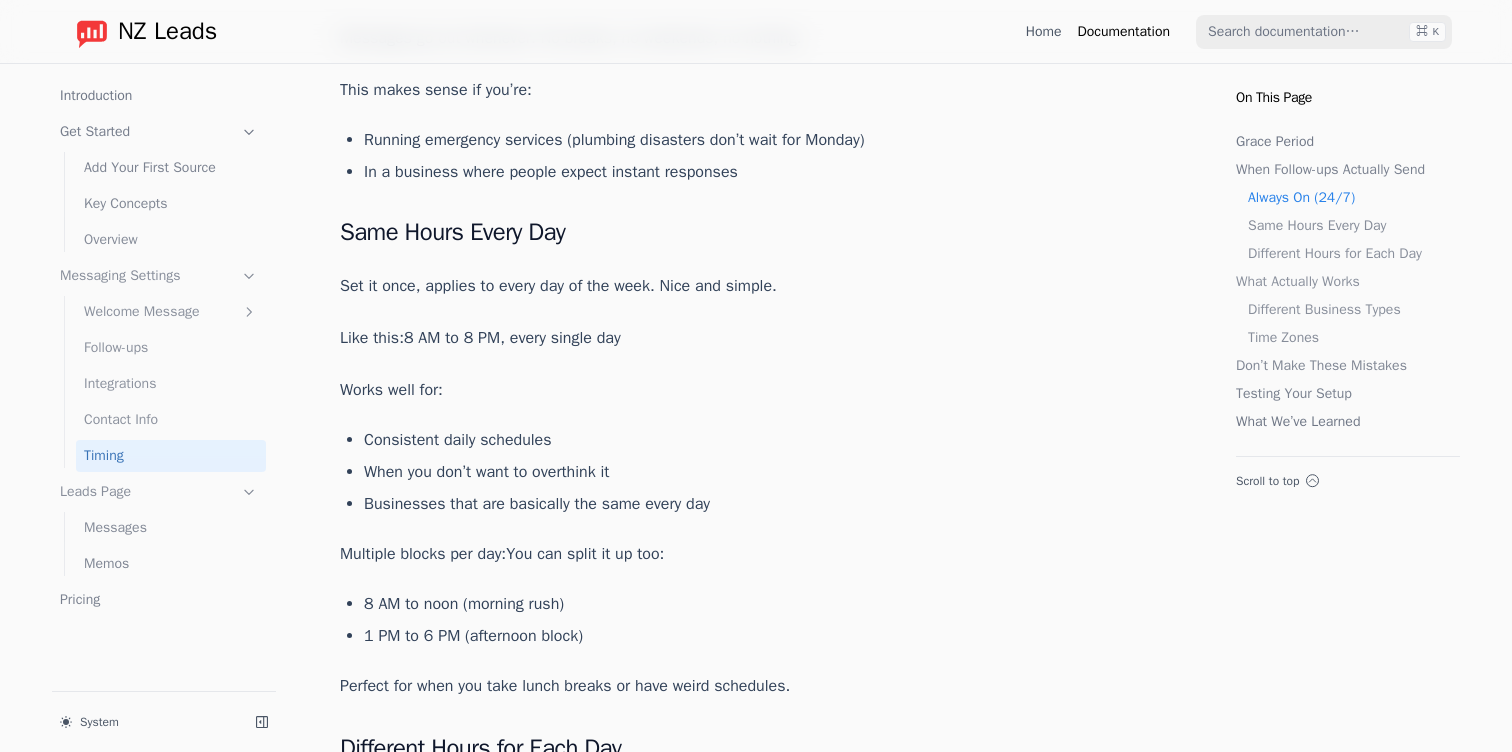 click on "Messages" at bounding box center [171, 528] 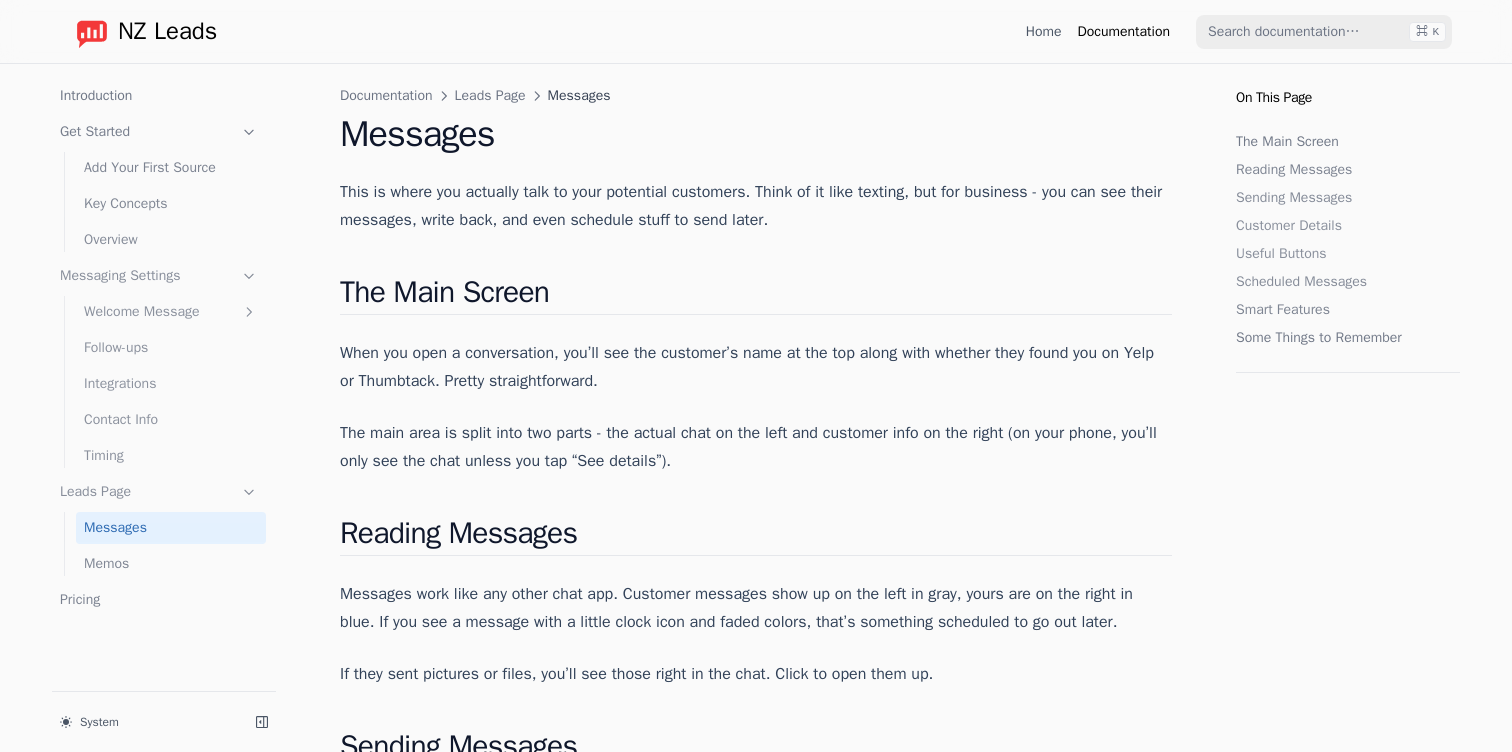 click on "Memos" at bounding box center (171, 564) 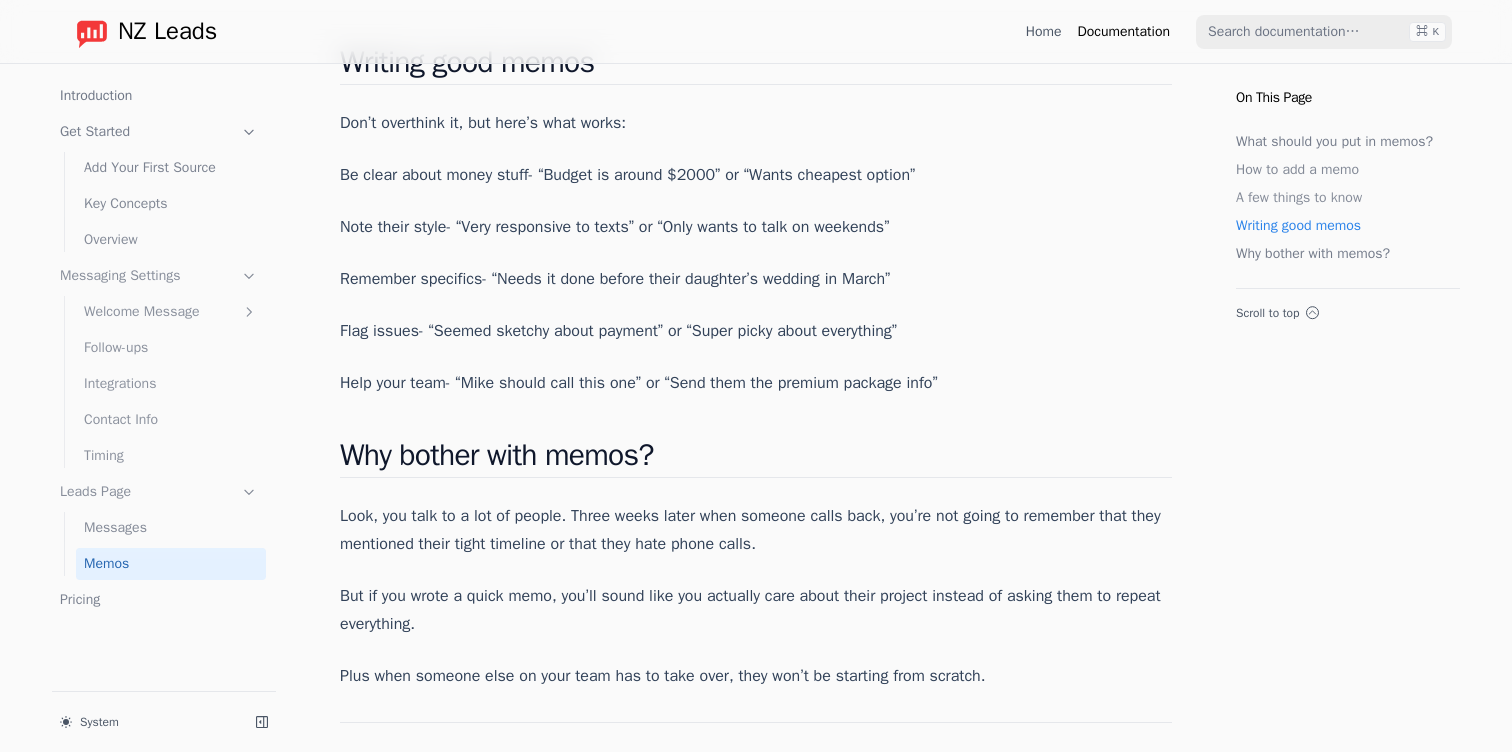 scroll, scrollTop: 1358, scrollLeft: 0, axis: vertical 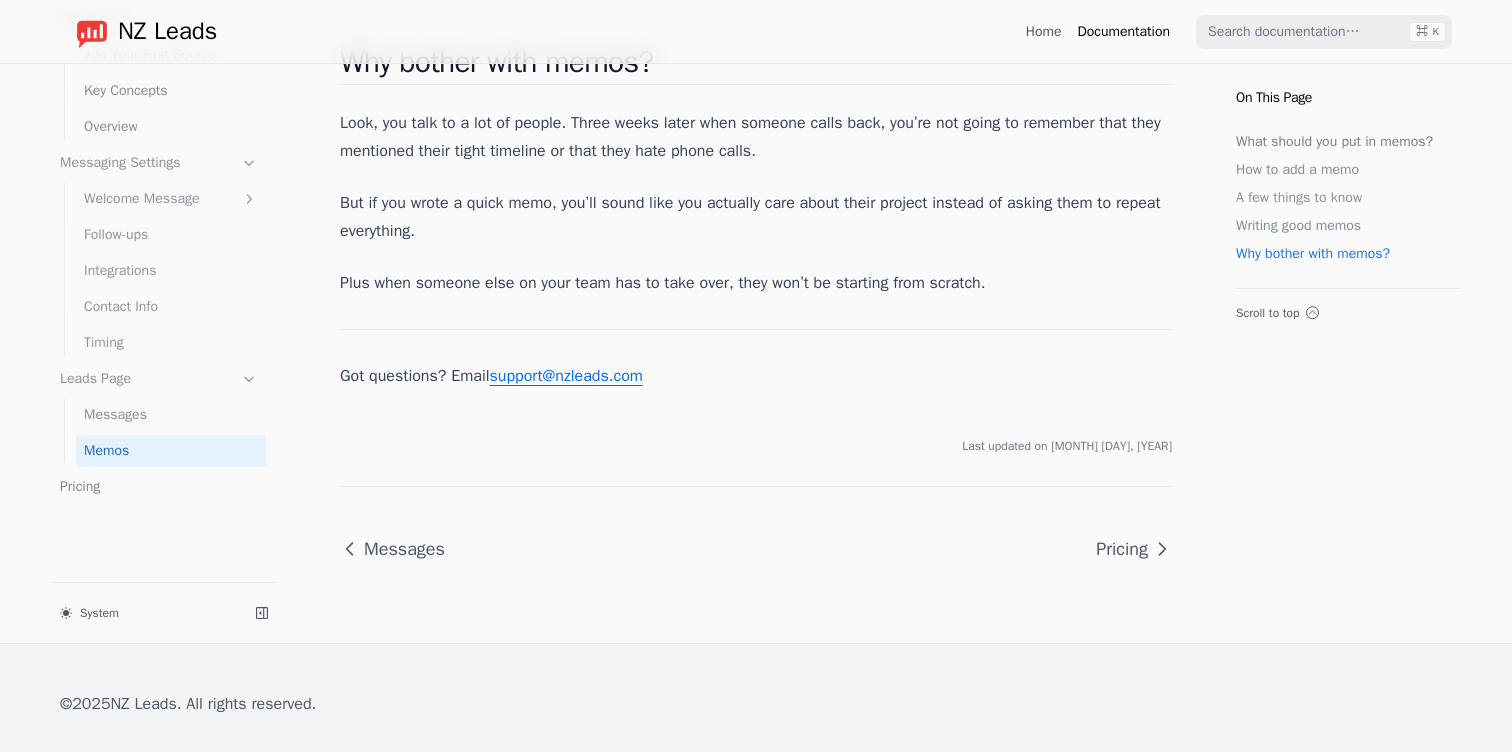 click on "Pricing" at bounding box center (159, 487) 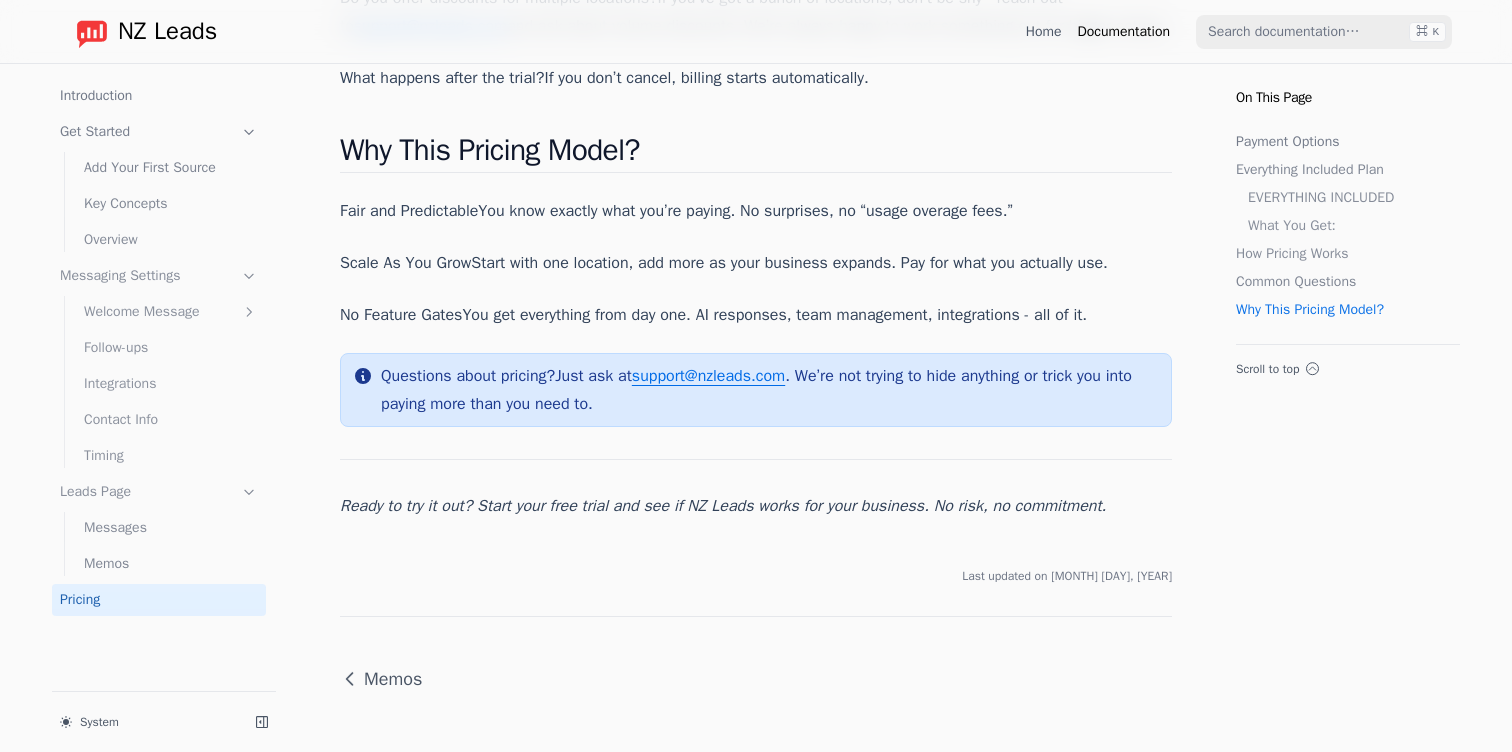 scroll, scrollTop: 2206, scrollLeft: 0, axis: vertical 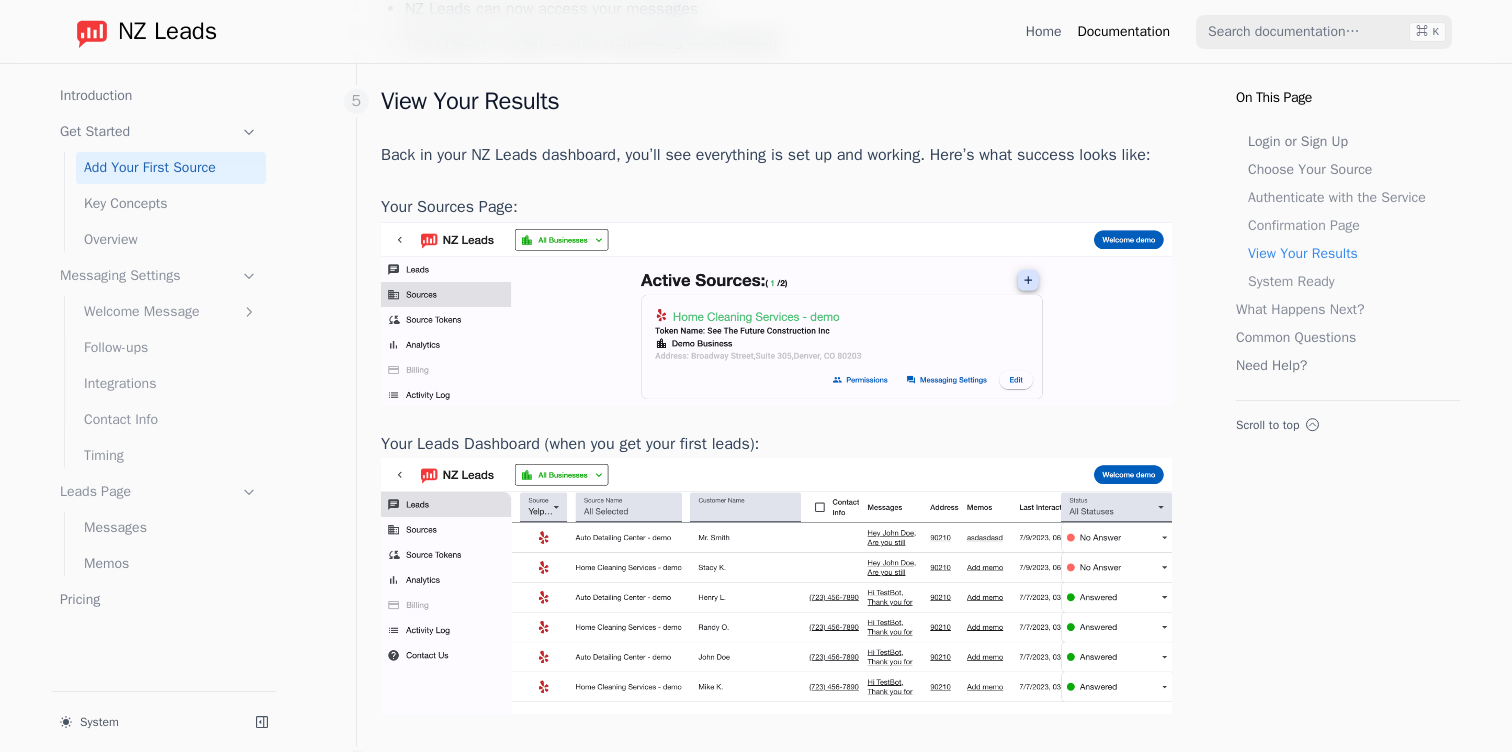 click on "Introduction" at bounding box center (159, 96) 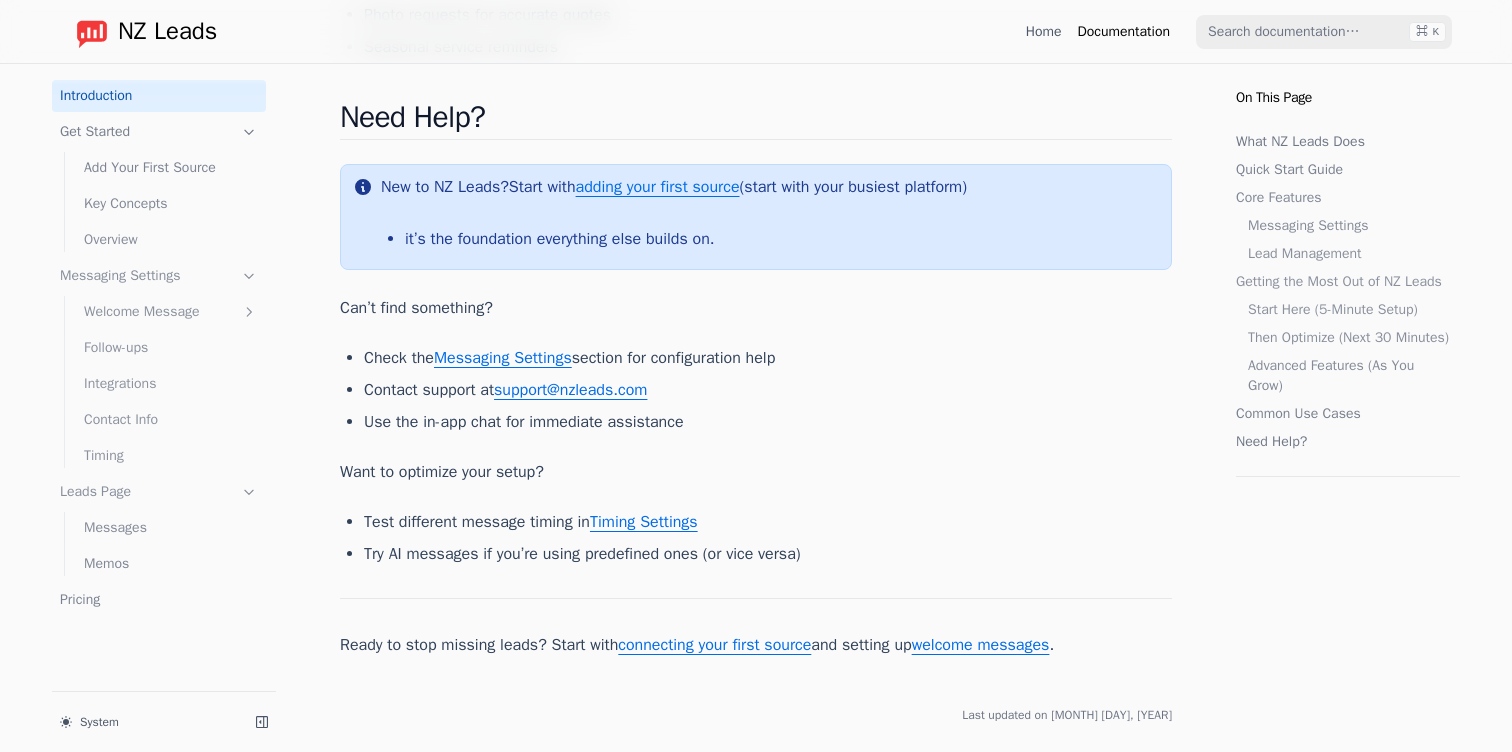 scroll, scrollTop: 0, scrollLeft: 0, axis: both 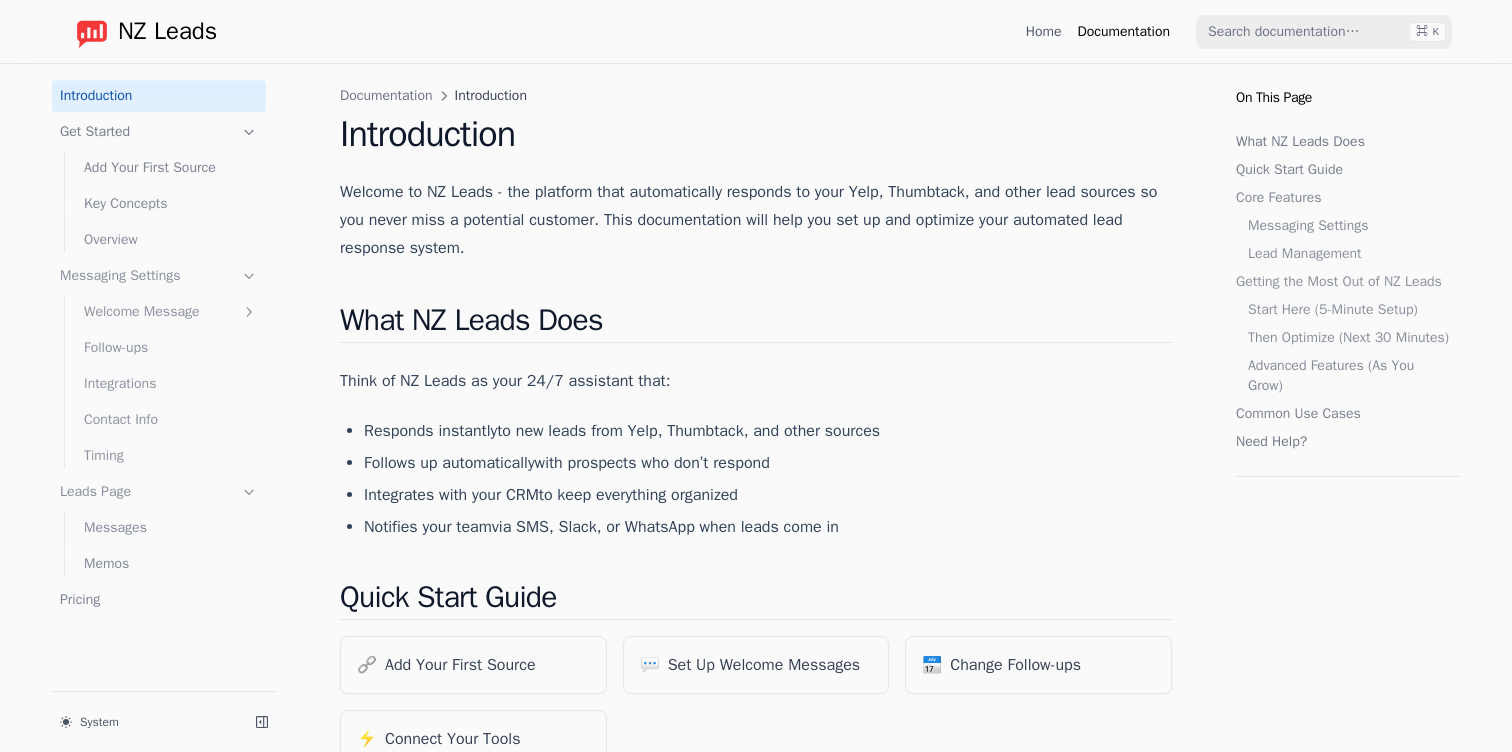 click on "NZ Leads" at bounding box center (167, 32) 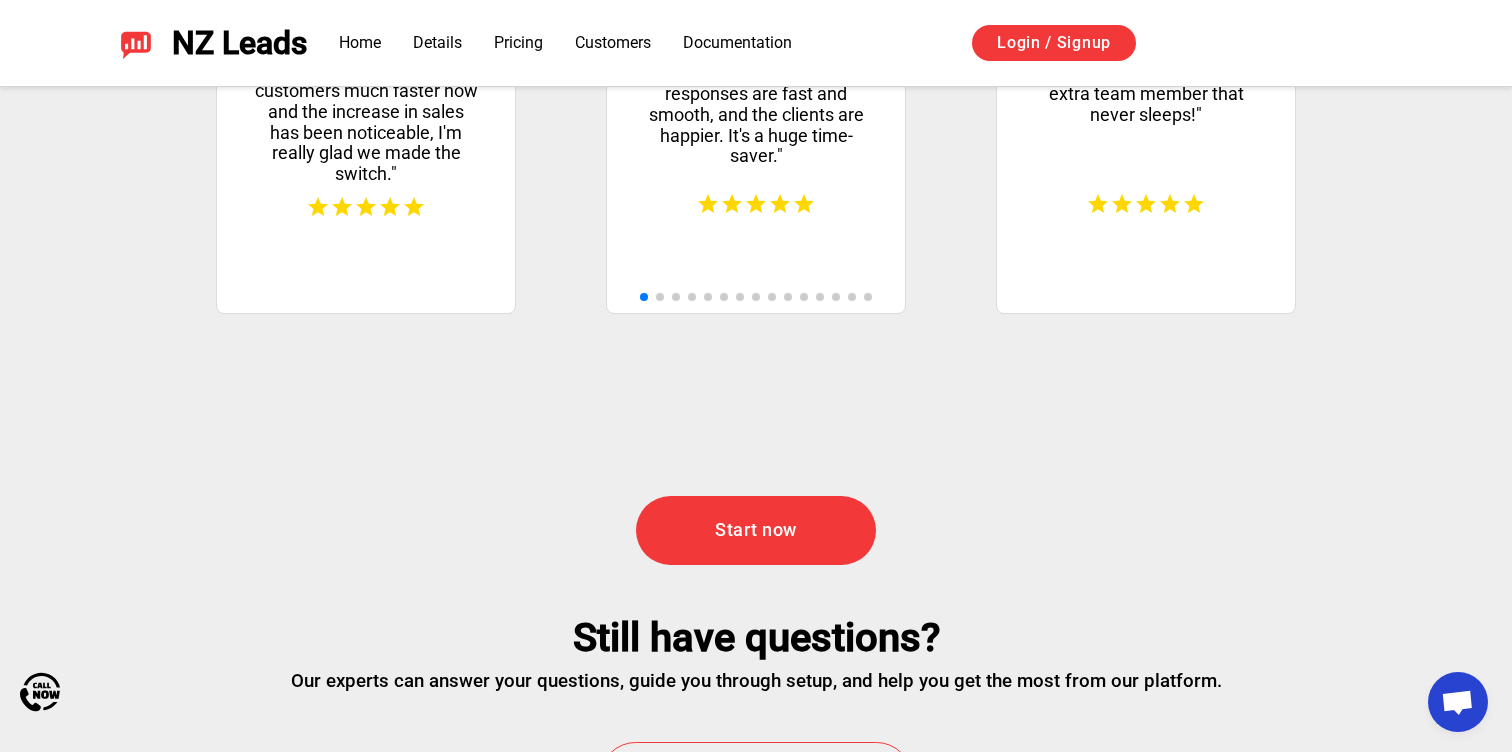 scroll, scrollTop: 5664, scrollLeft: 0, axis: vertical 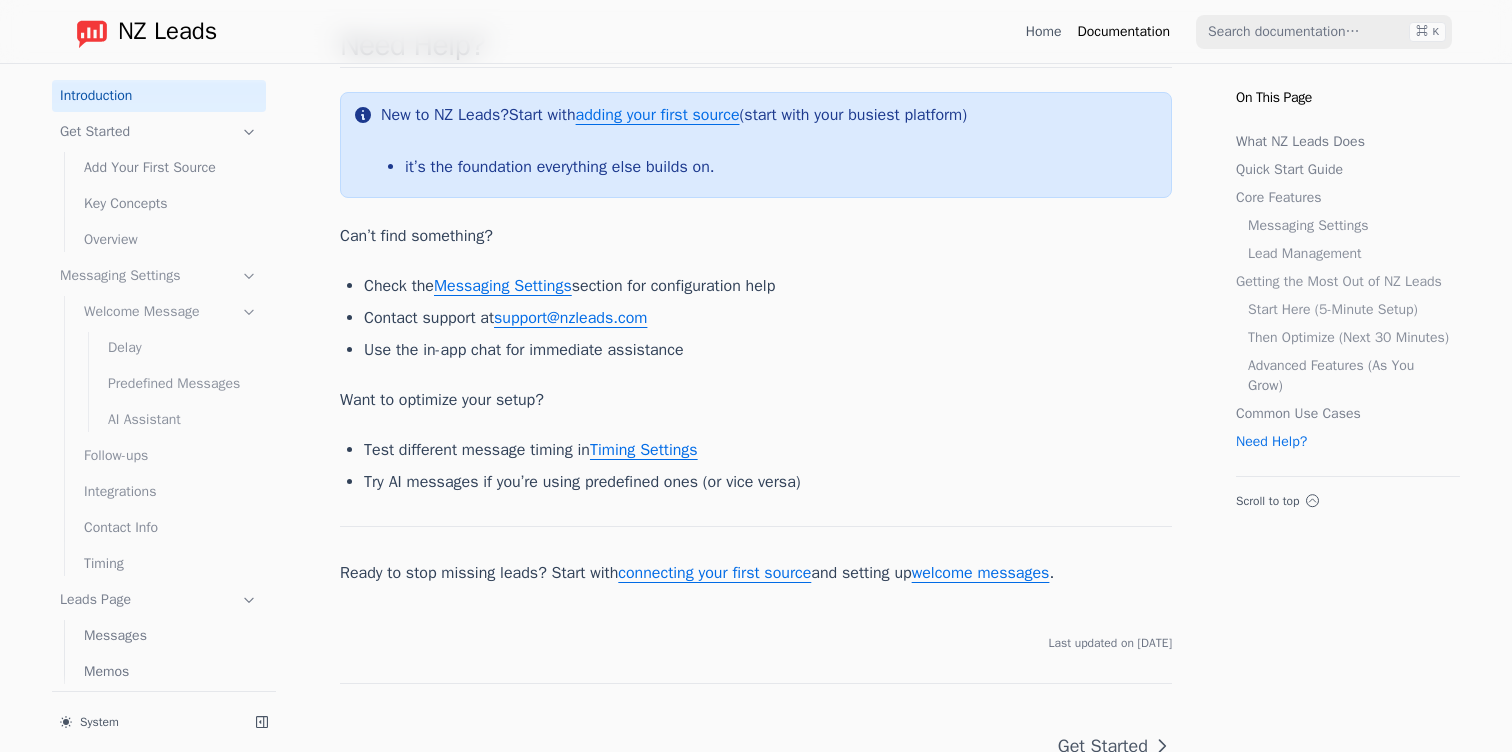 click on "Welcome Message" at bounding box center [171, 312] 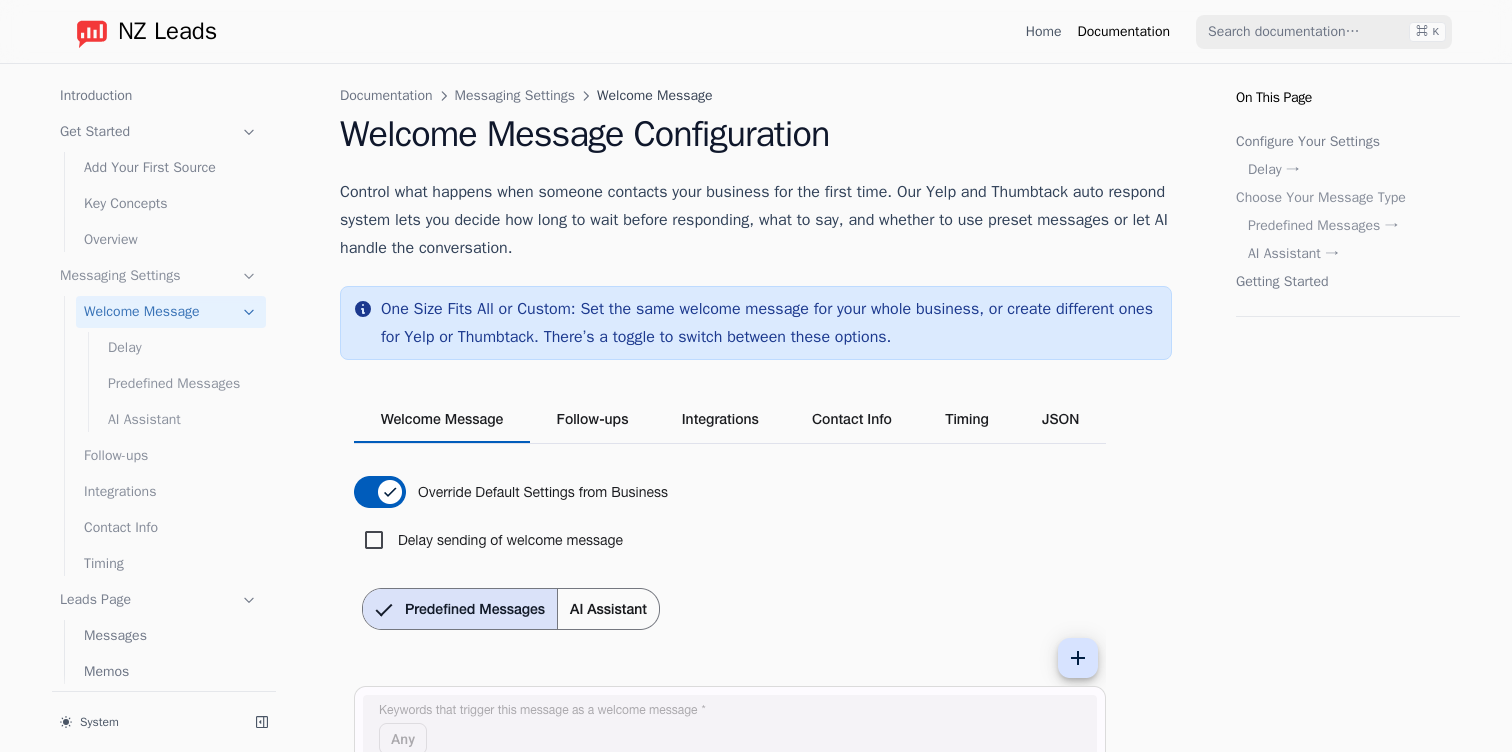 click on "Delay" at bounding box center [183, 348] 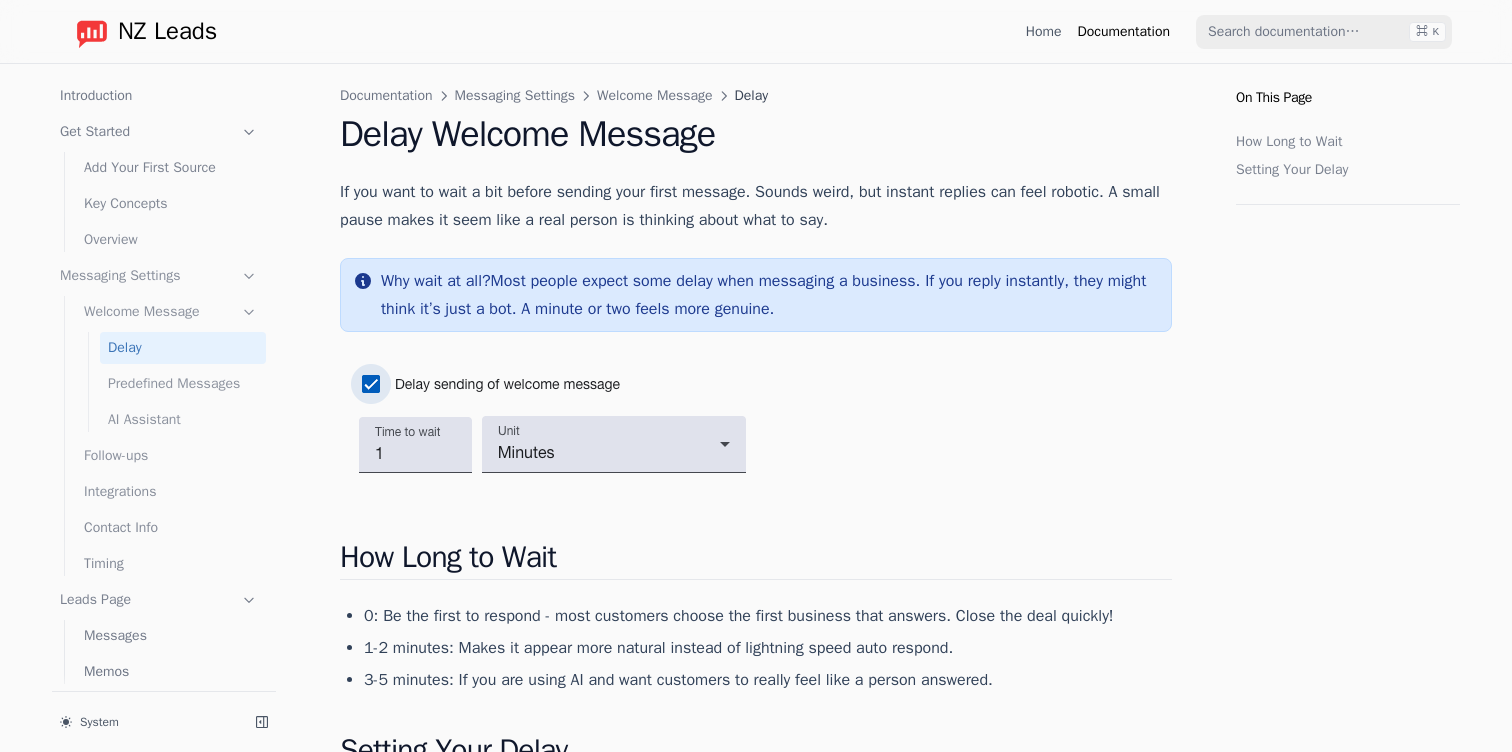 click on "Predefined Messages" at bounding box center [183, 384] 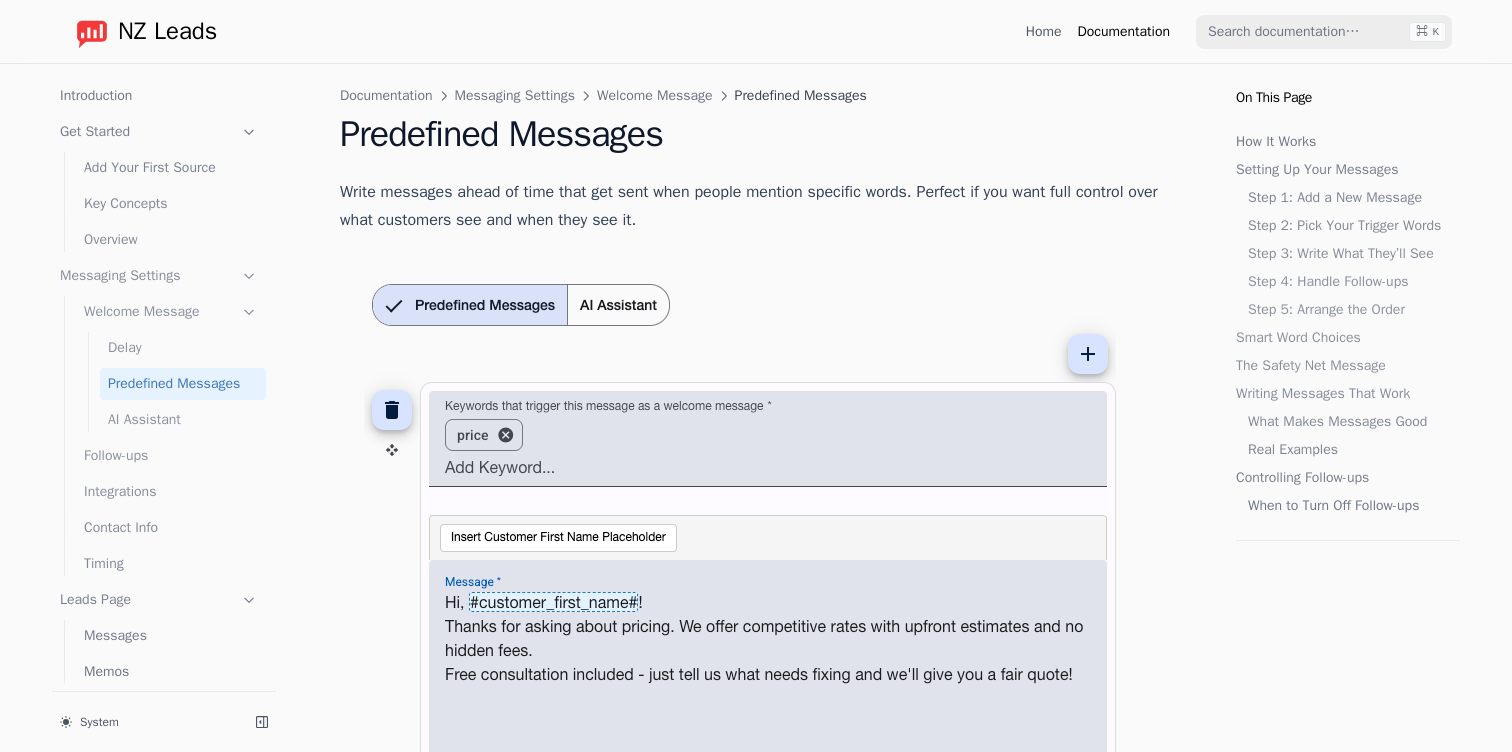scroll, scrollTop: 4, scrollLeft: 0, axis: vertical 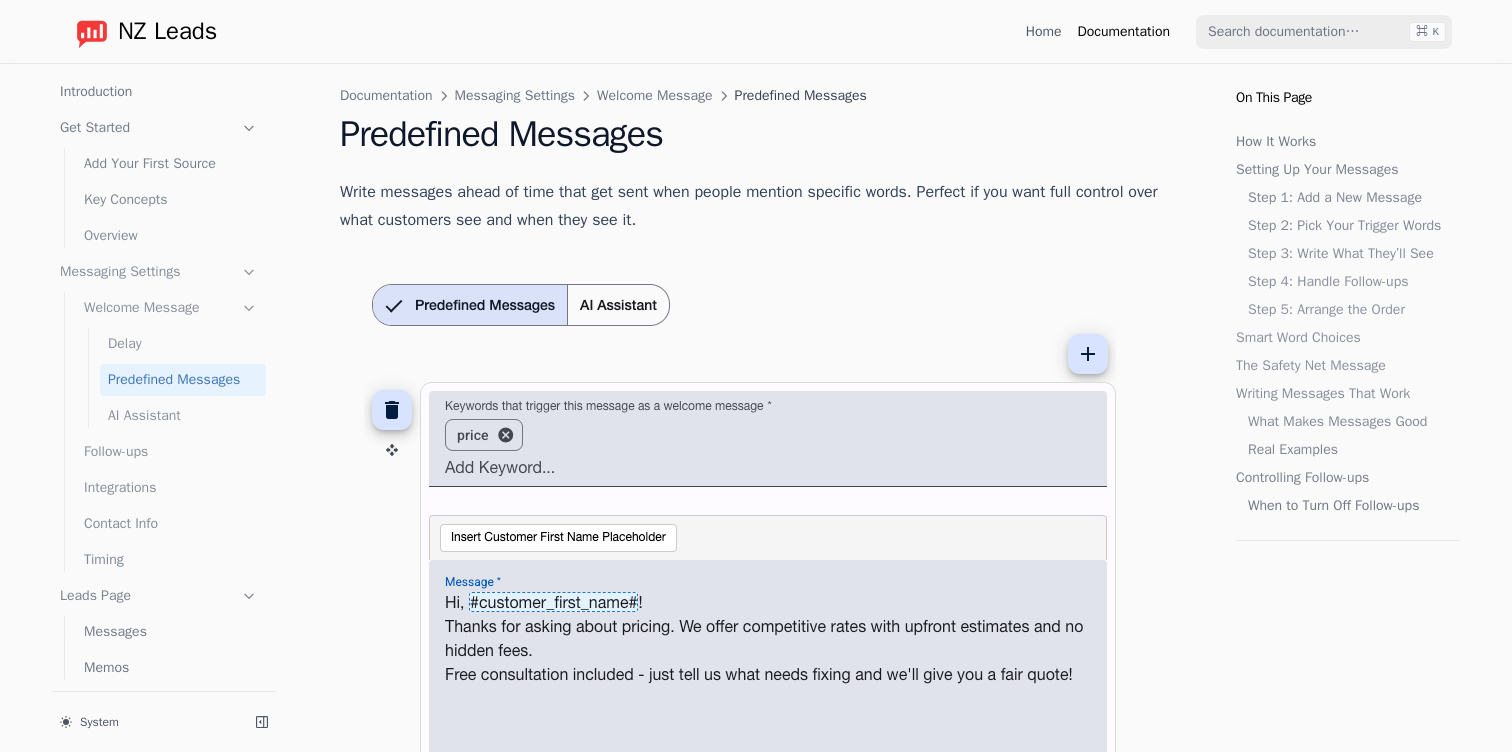 click on "Follow-ups" at bounding box center [171, 452] 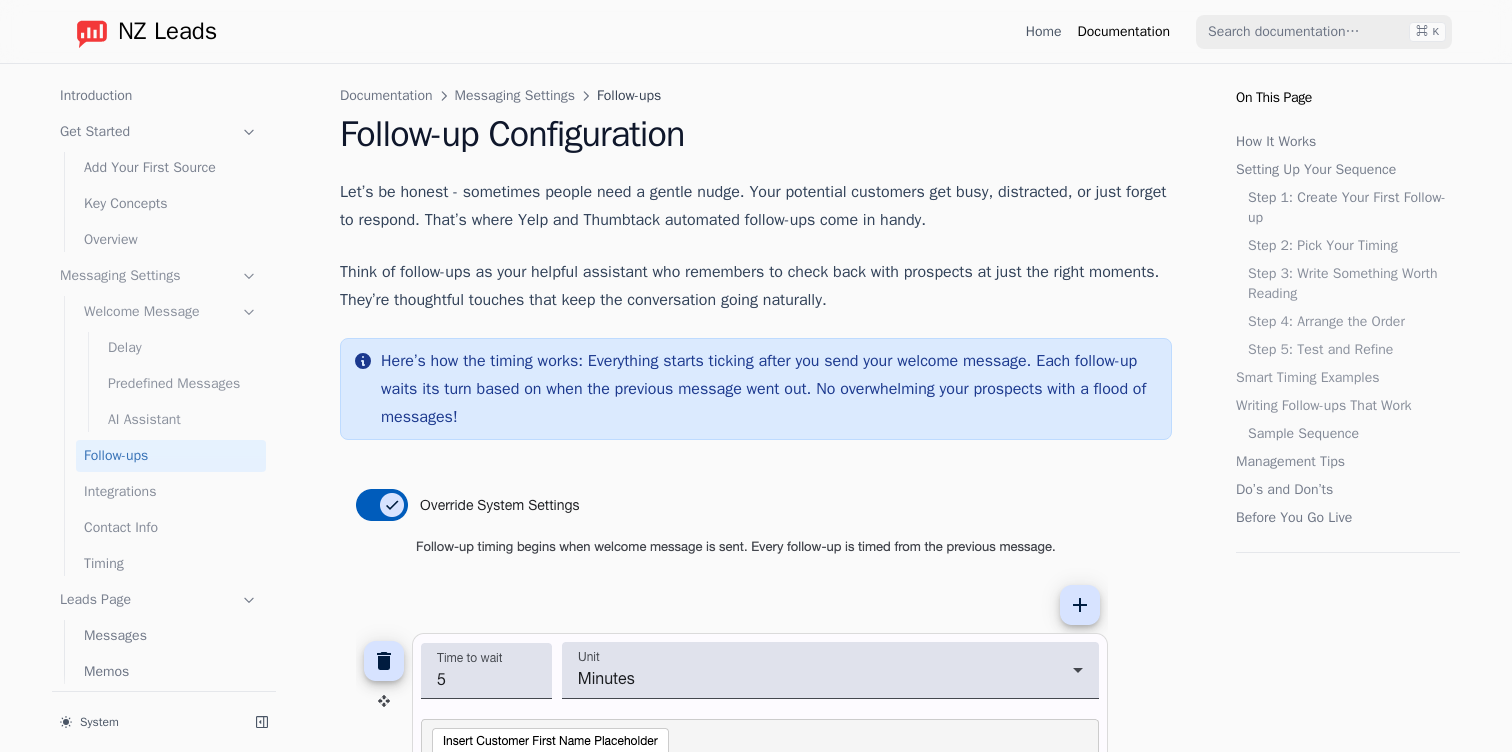 scroll, scrollTop: 4, scrollLeft: 0, axis: vertical 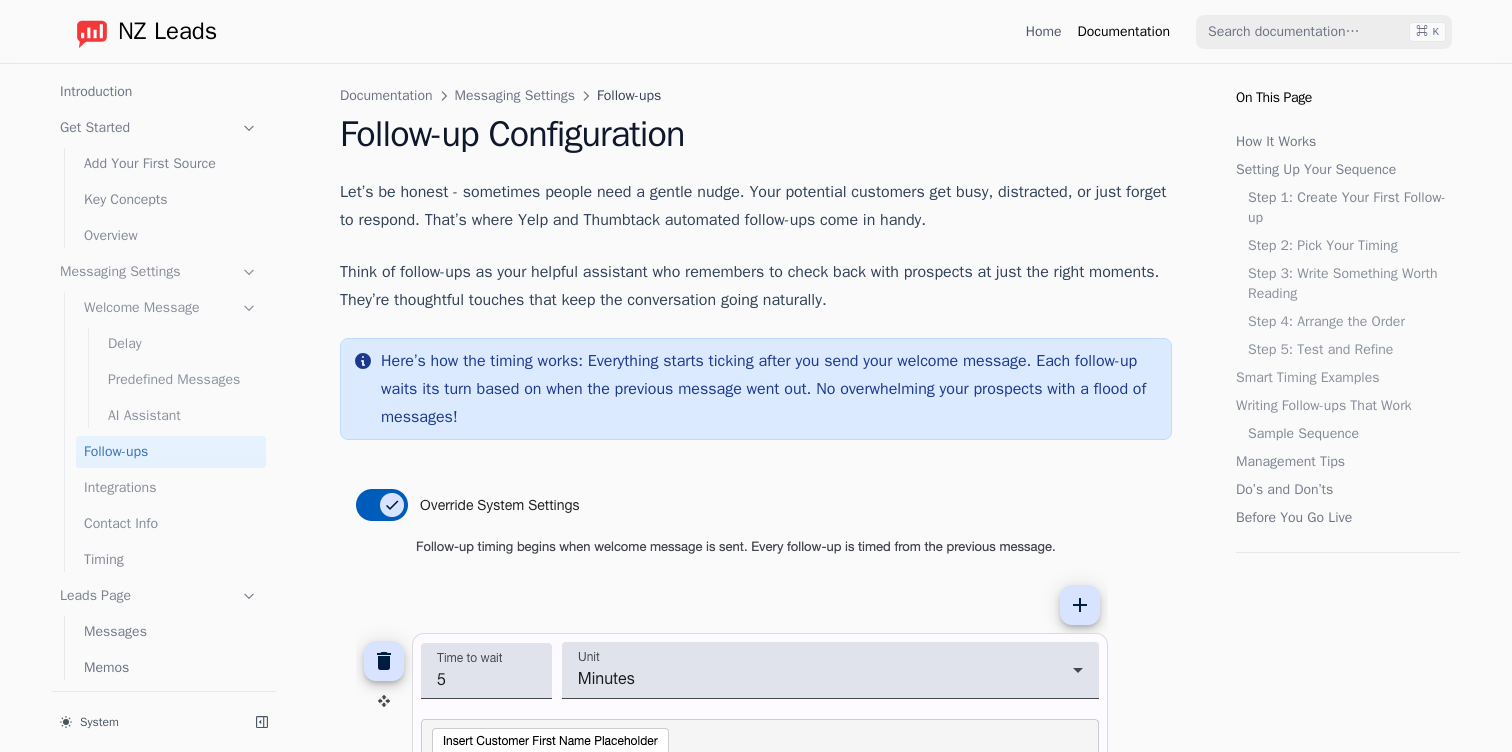 click on "AI Assistant" at bounding box center (183, 416) 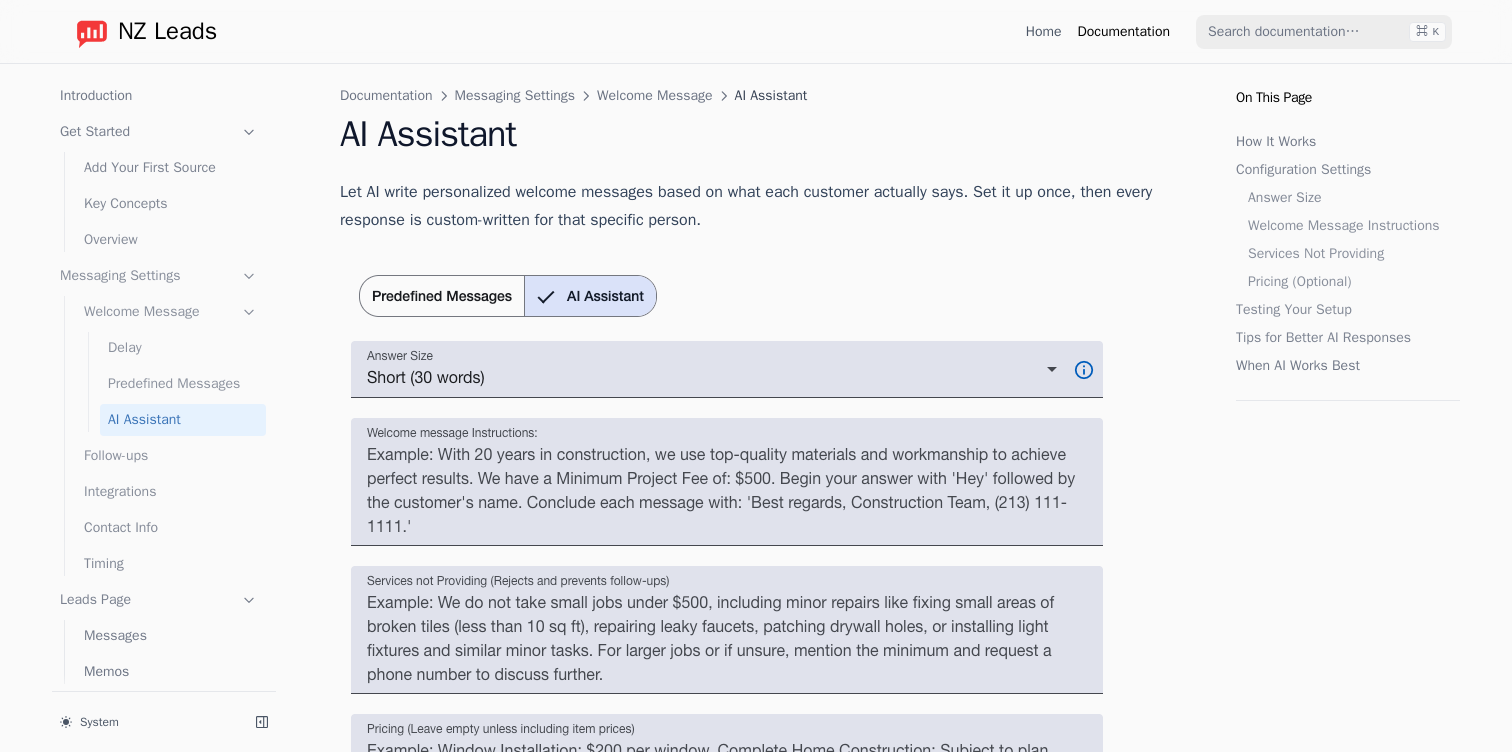 scroll, scrollTop: 4, scrollLeft: 0, axis: vertical 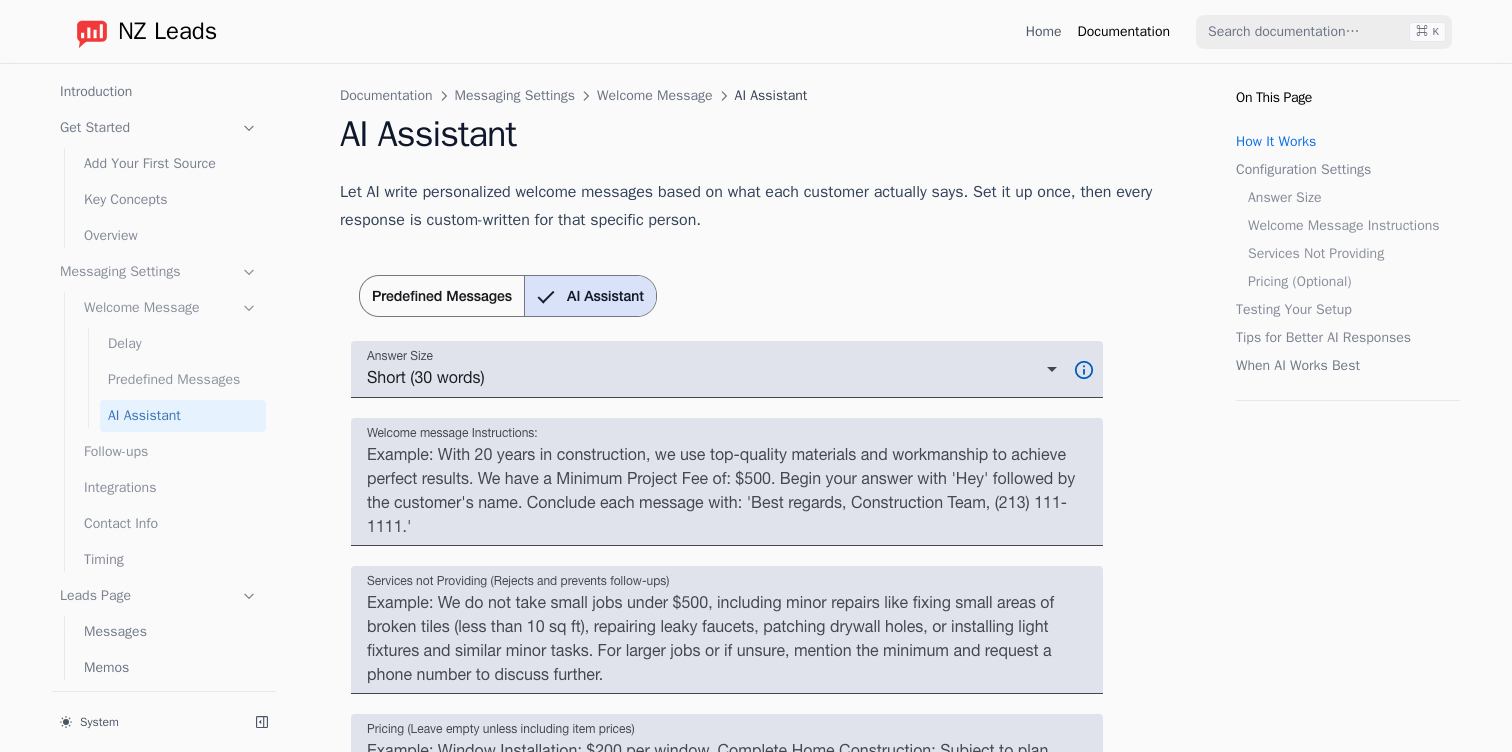 click on "NZ Leads" at bounding box center [167, 32] 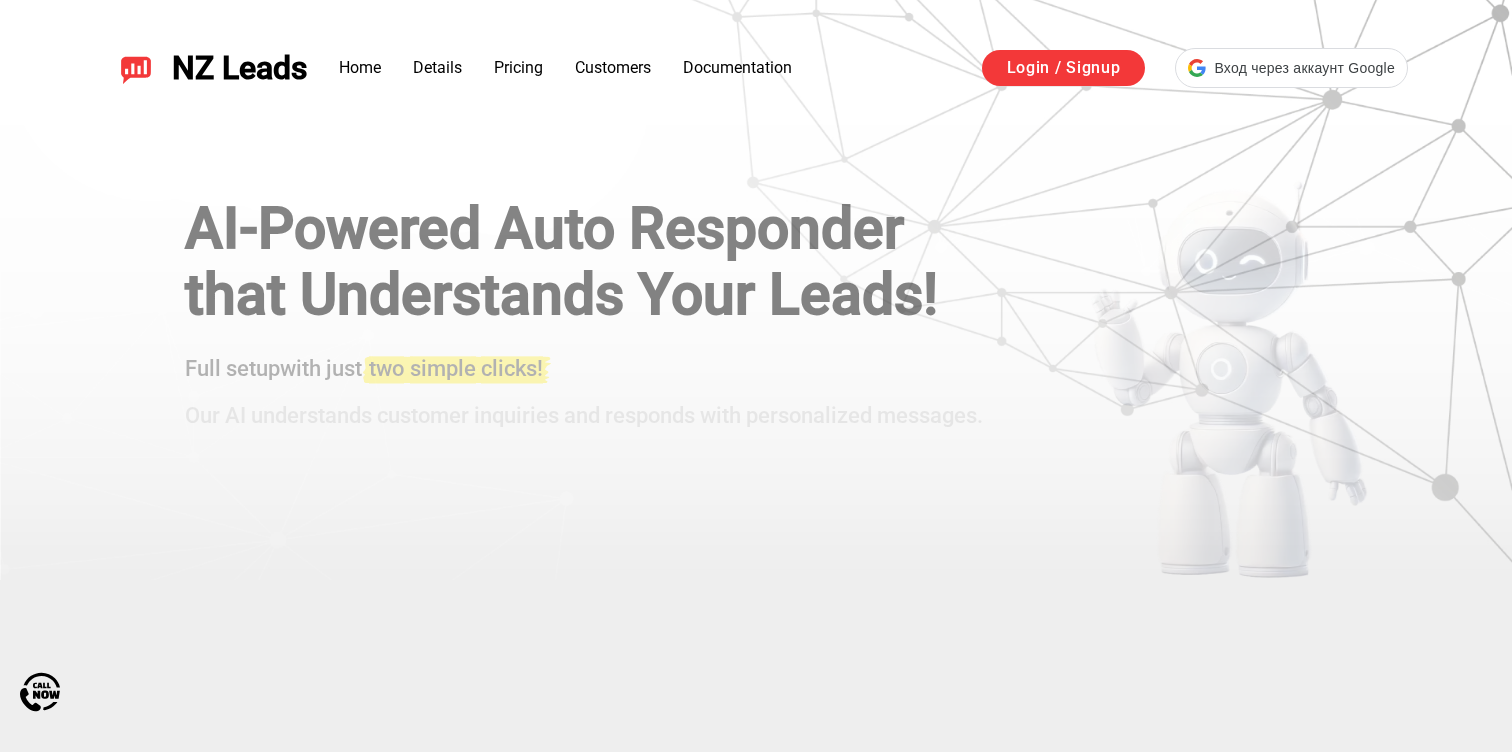 scroll, scrollTop: 0, scrollLeft: 0, axis: both 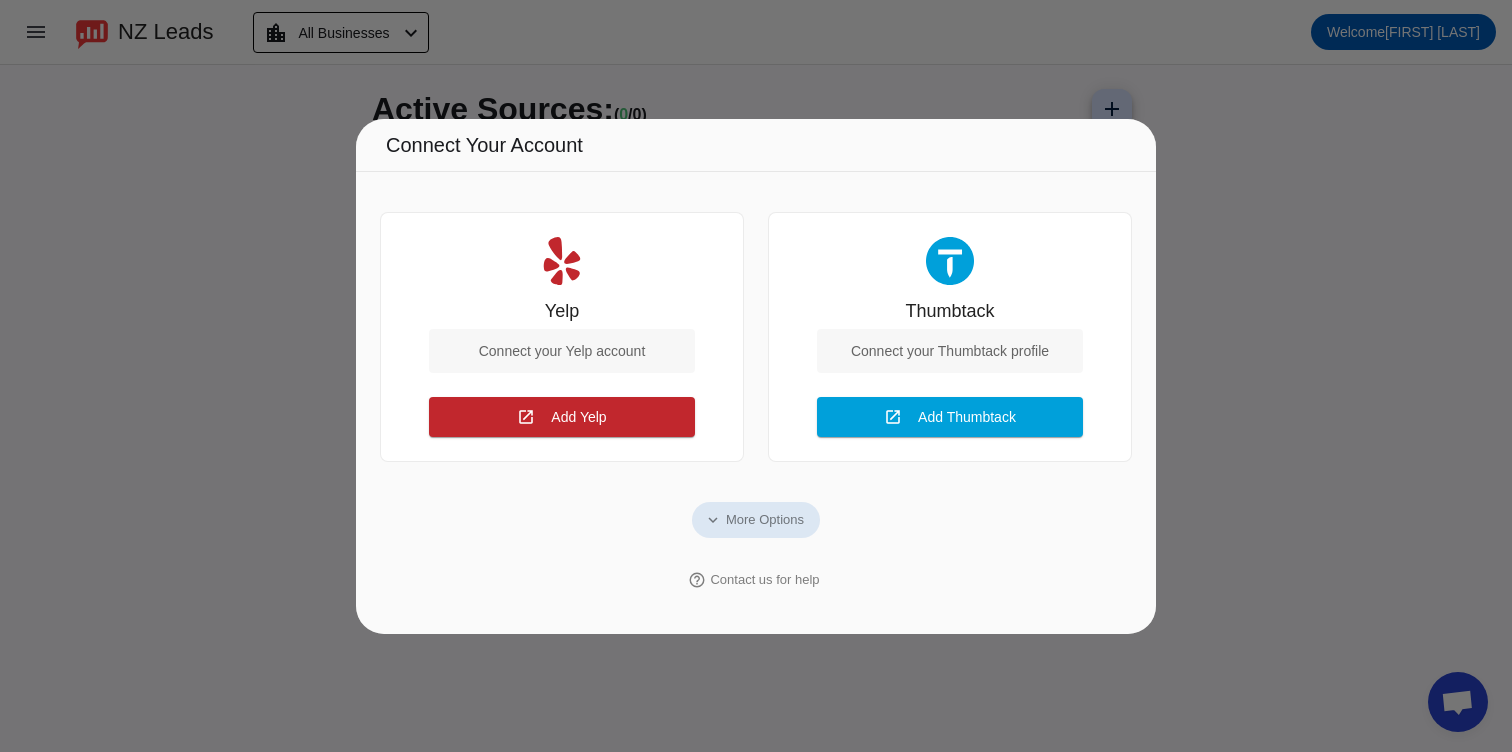 click at bounding box center [756, 376] 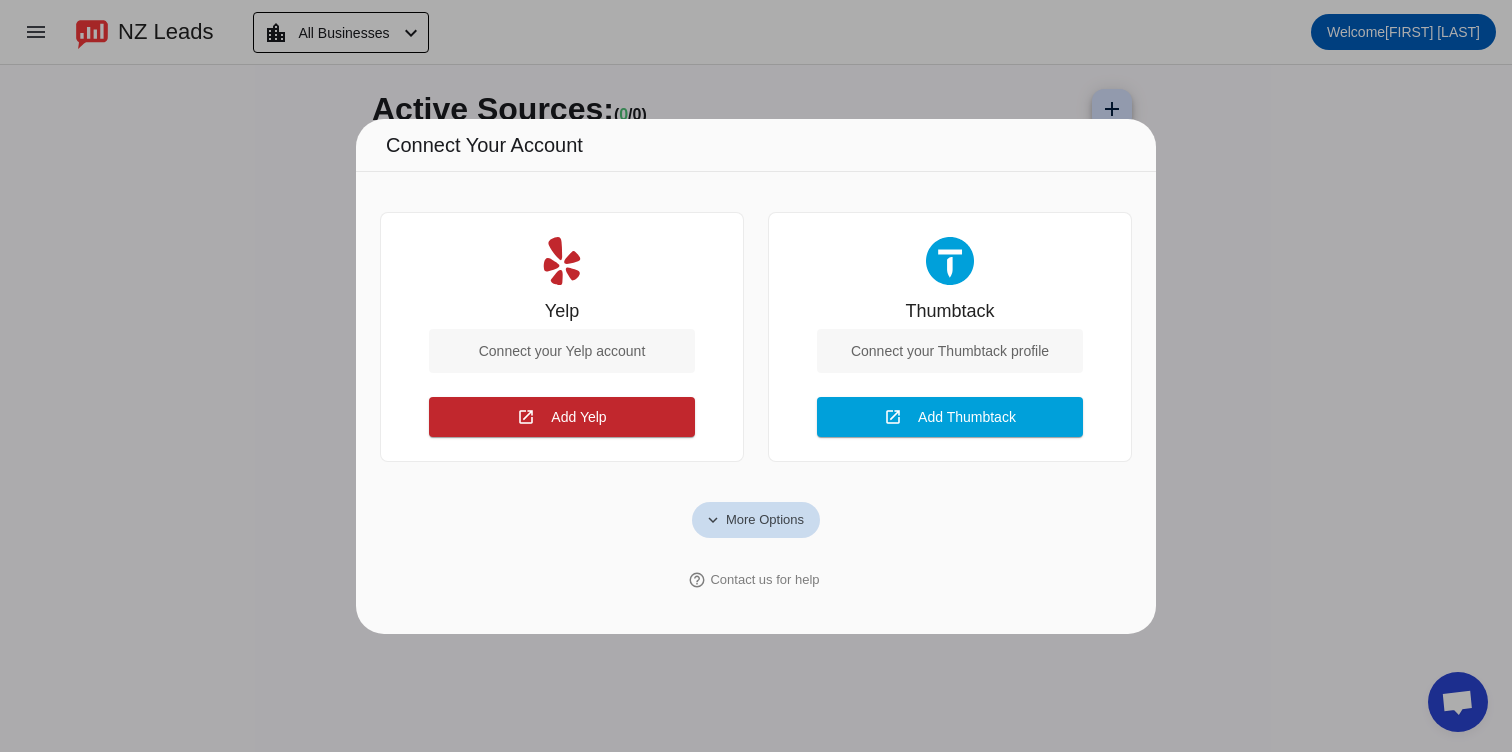 click on "More Options" at bounding box center (765, 520) 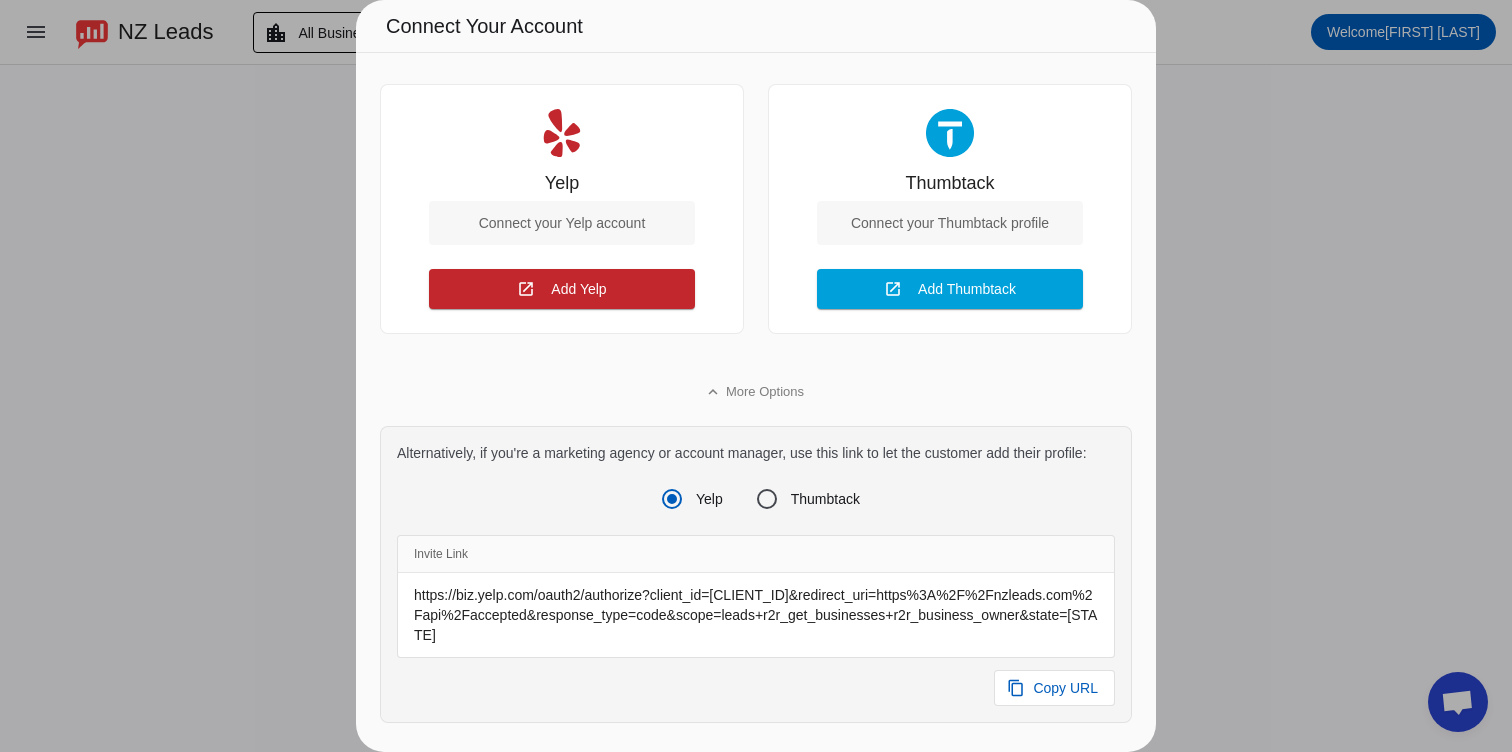 scroll, scrollTop: 32, scrollLeft: 0, axis: vertical 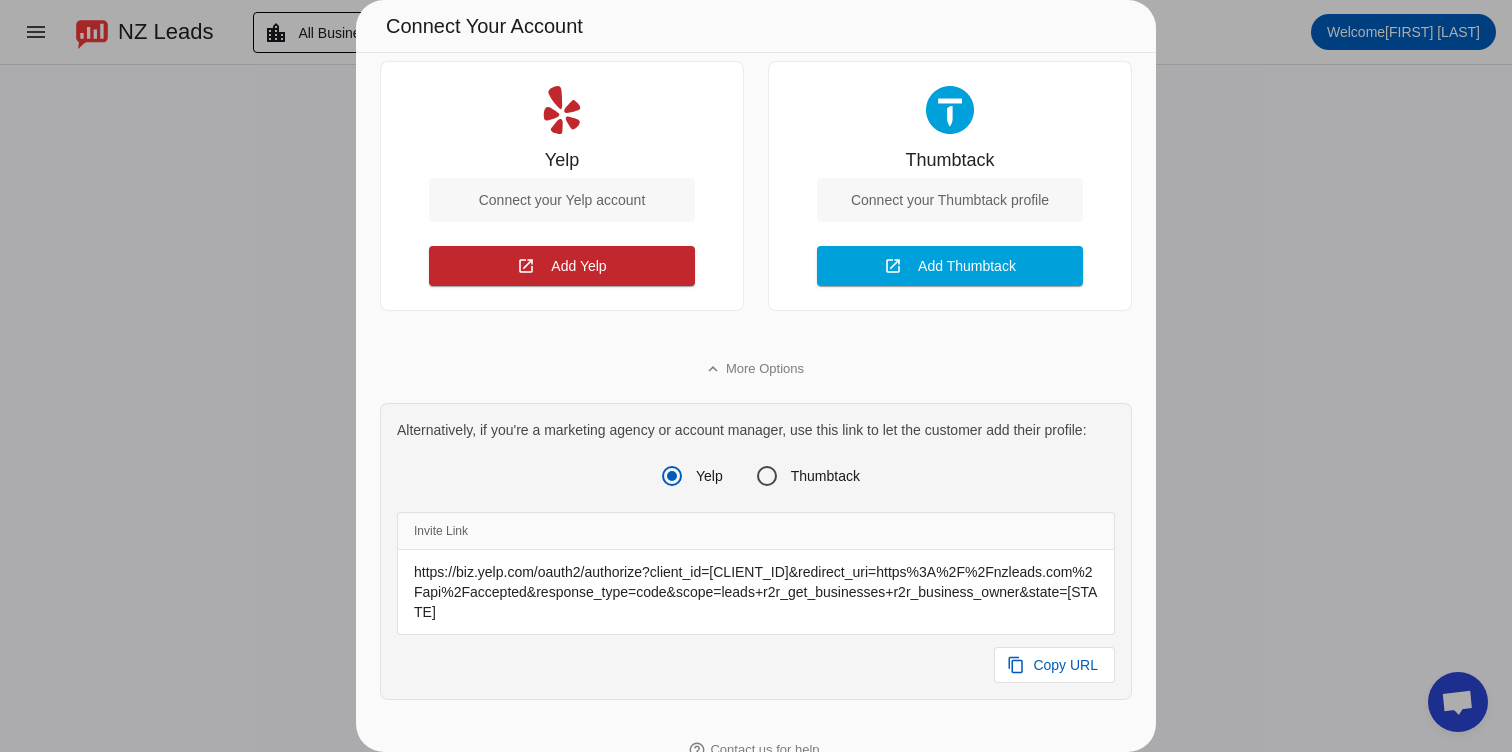 click at bounding box center (756, 376) 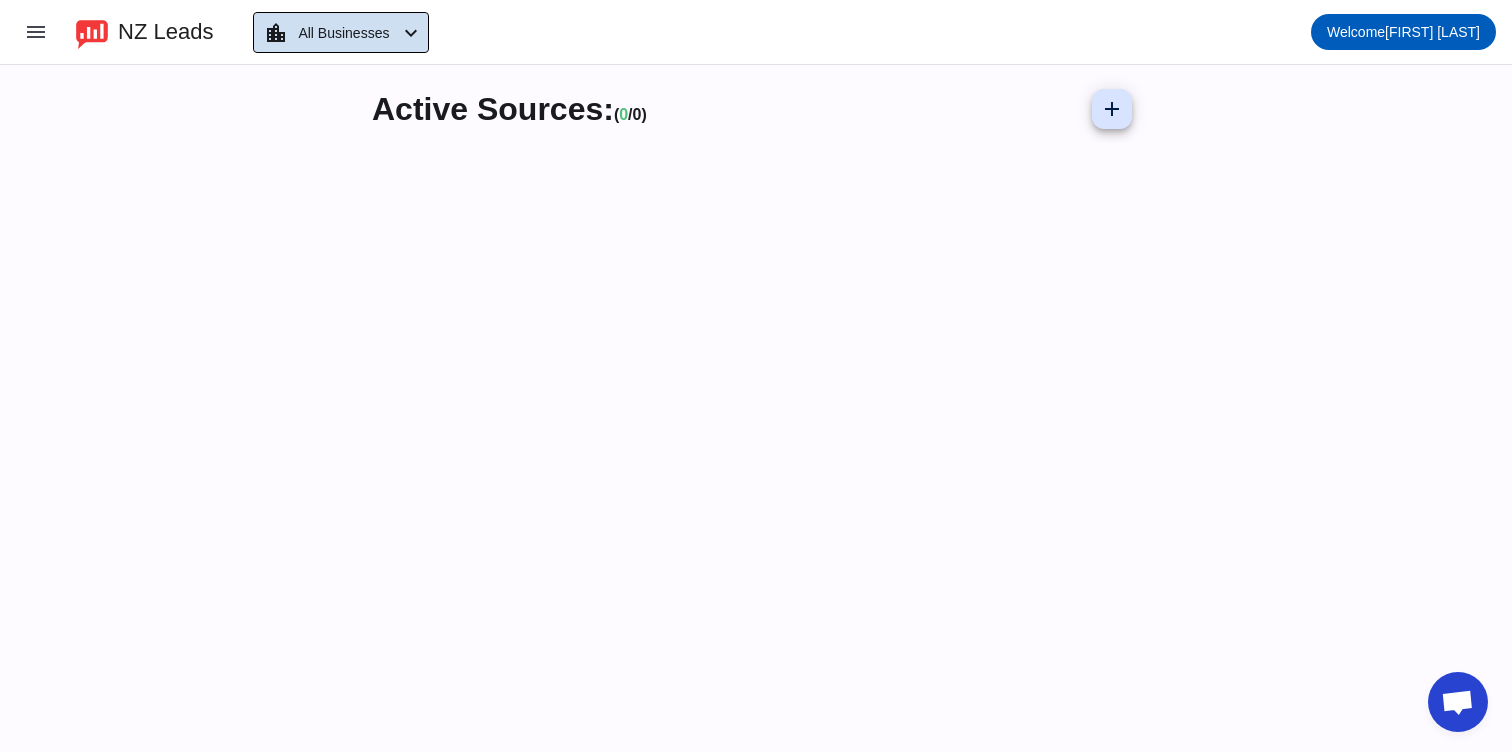 click on "All Businesses" 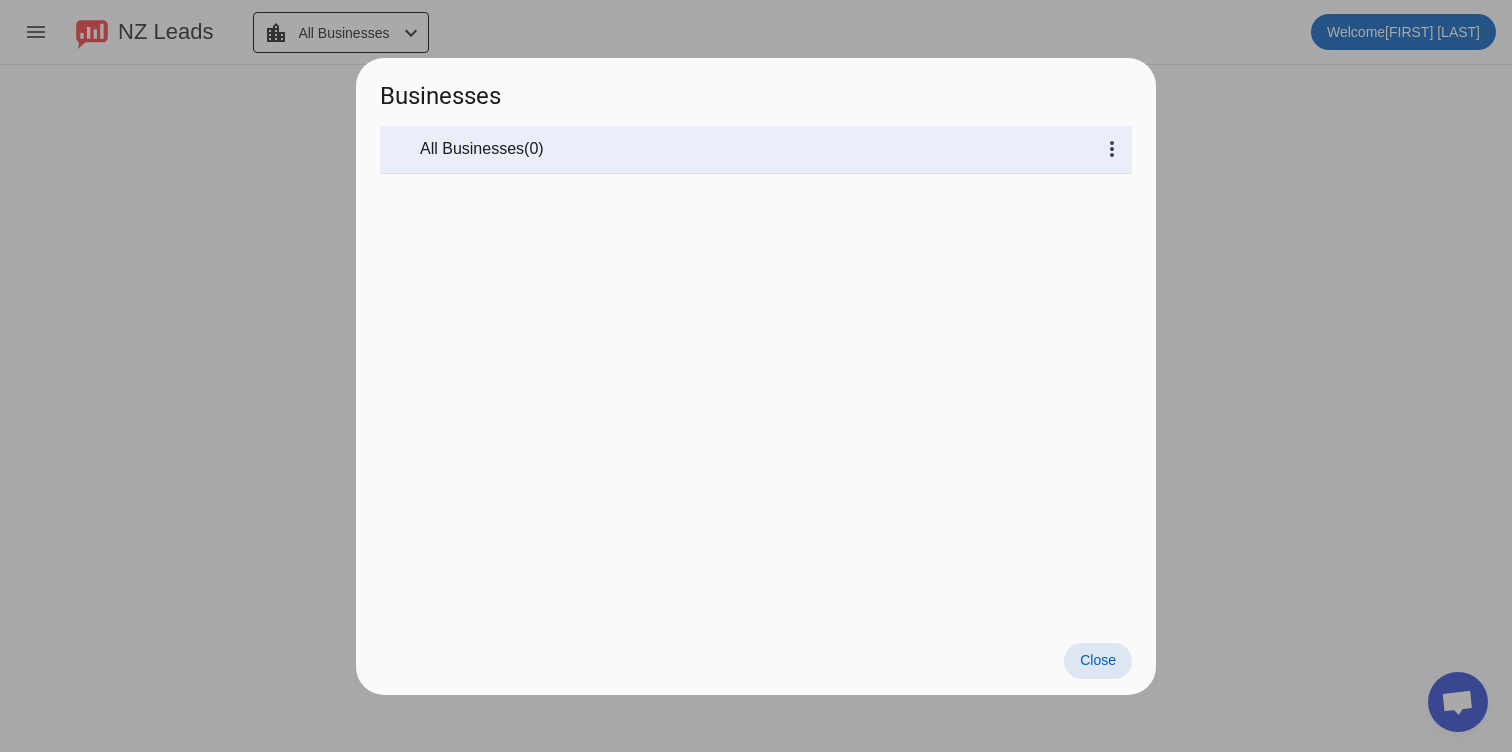 click at bounding box center (756, 376) 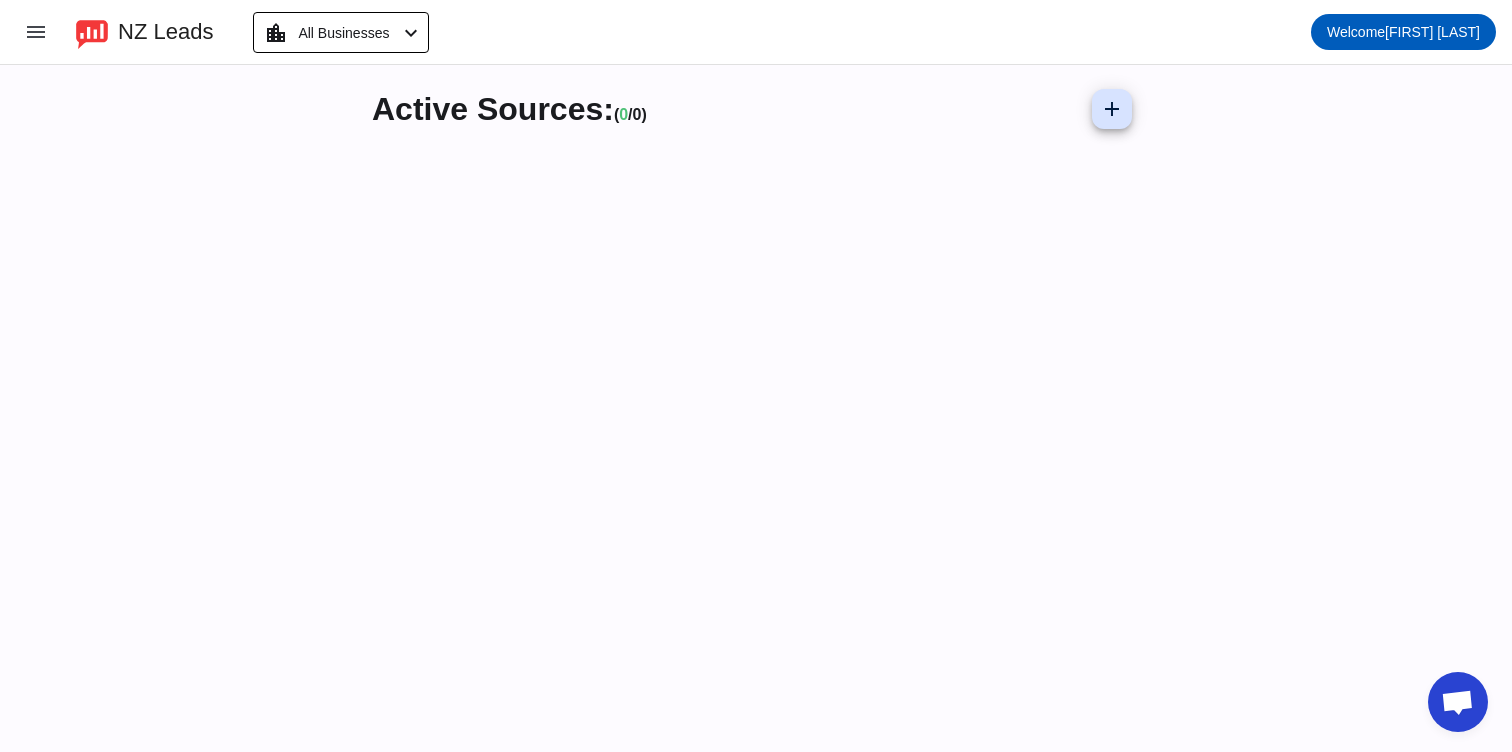 click on "NZ Leads" 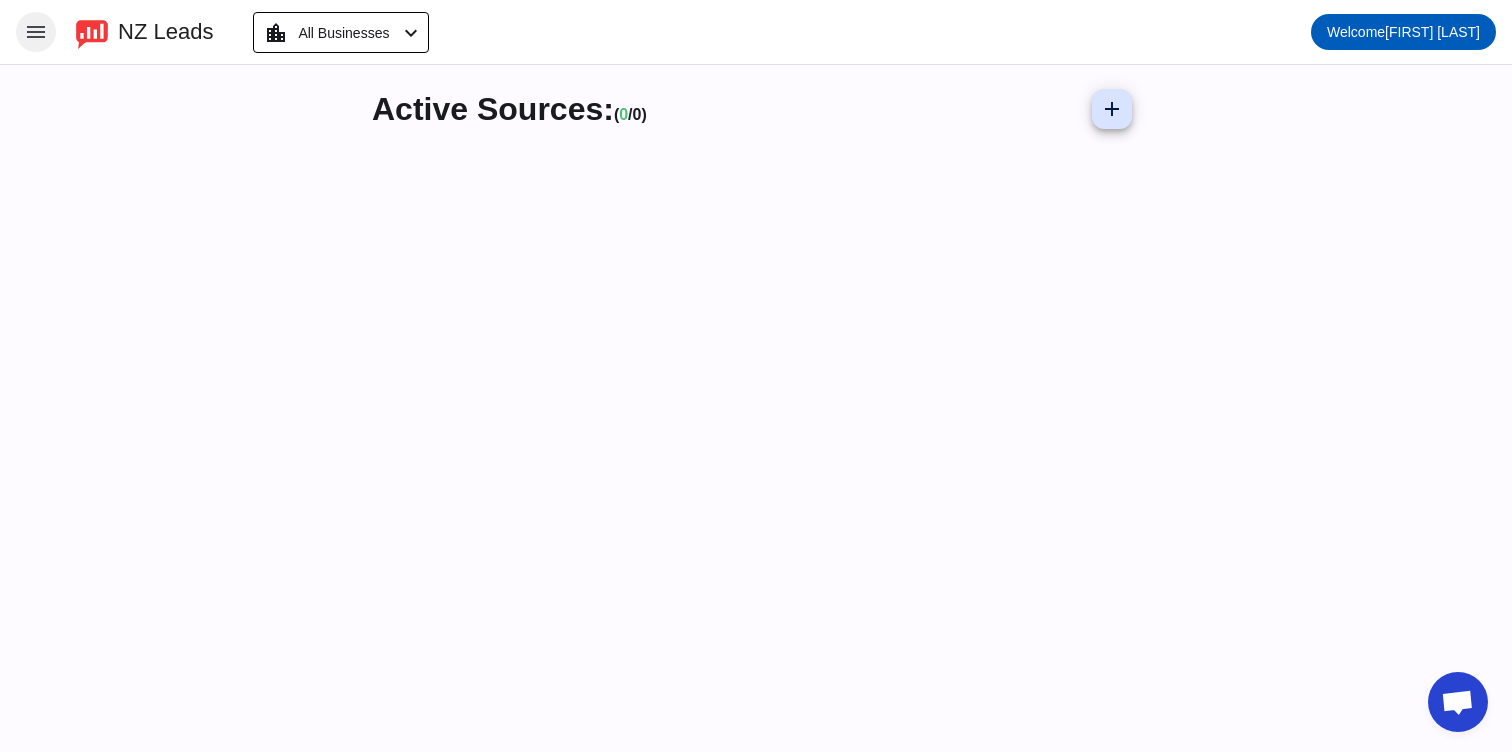 click on "menu" 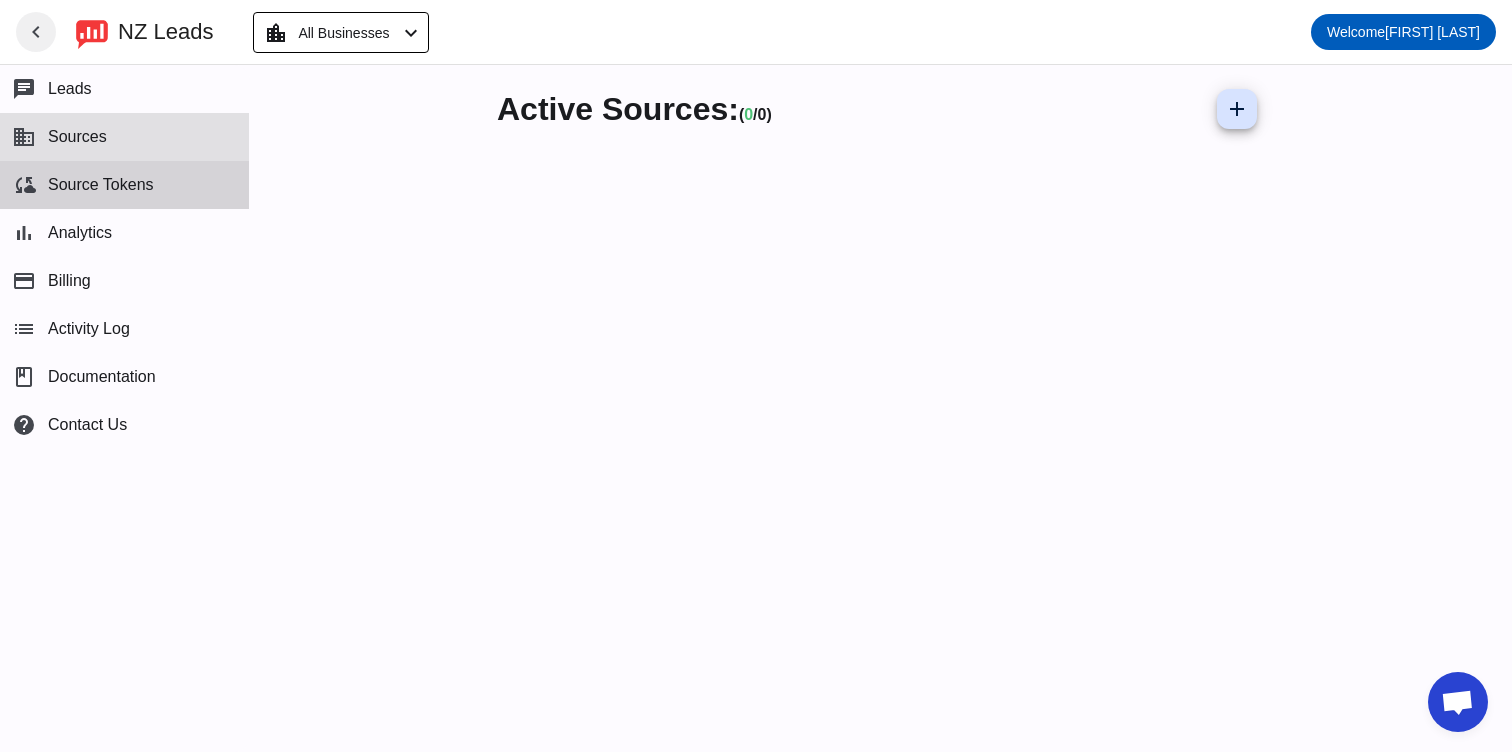 click on "cloud_sync  Source Tokens" 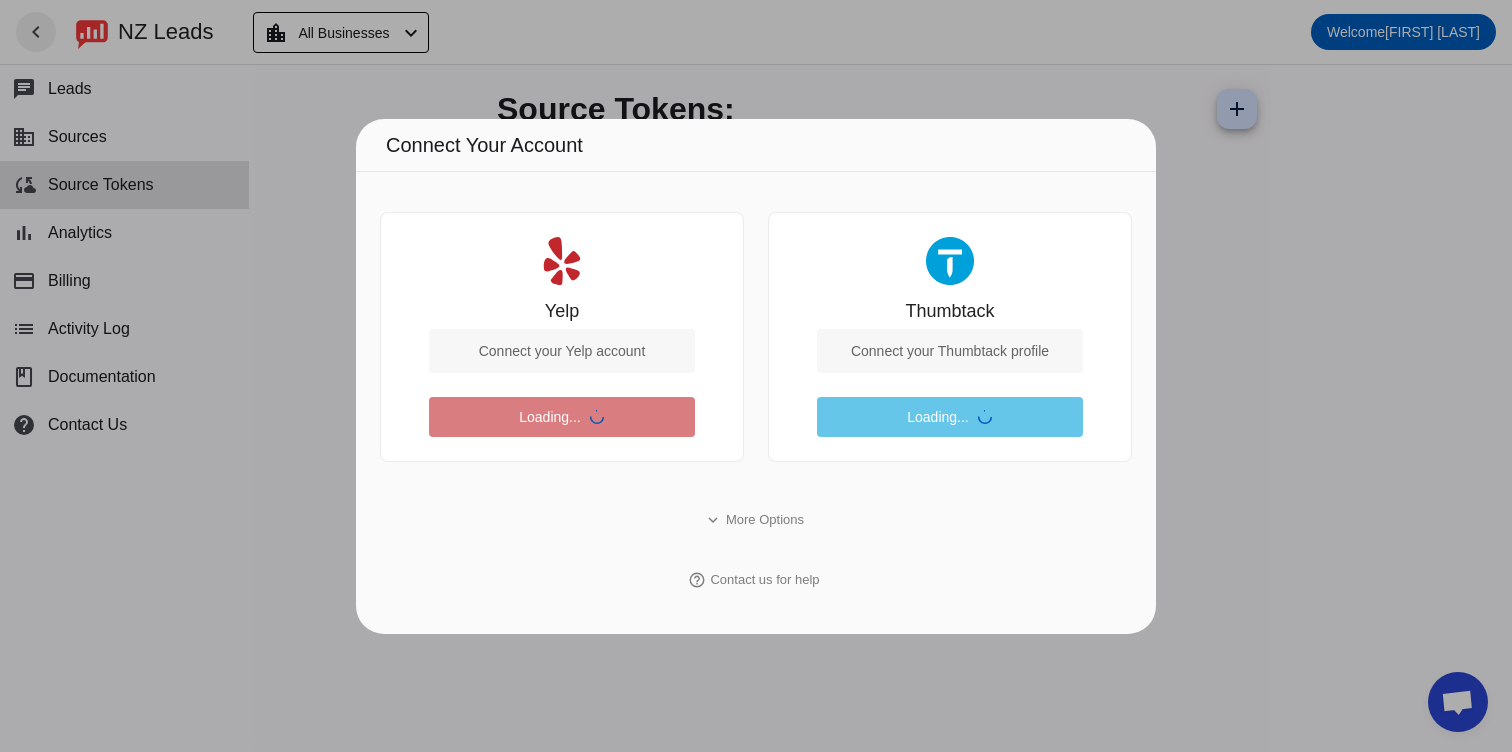 click on "Connect Your Account" at bounding box center (484, 145) 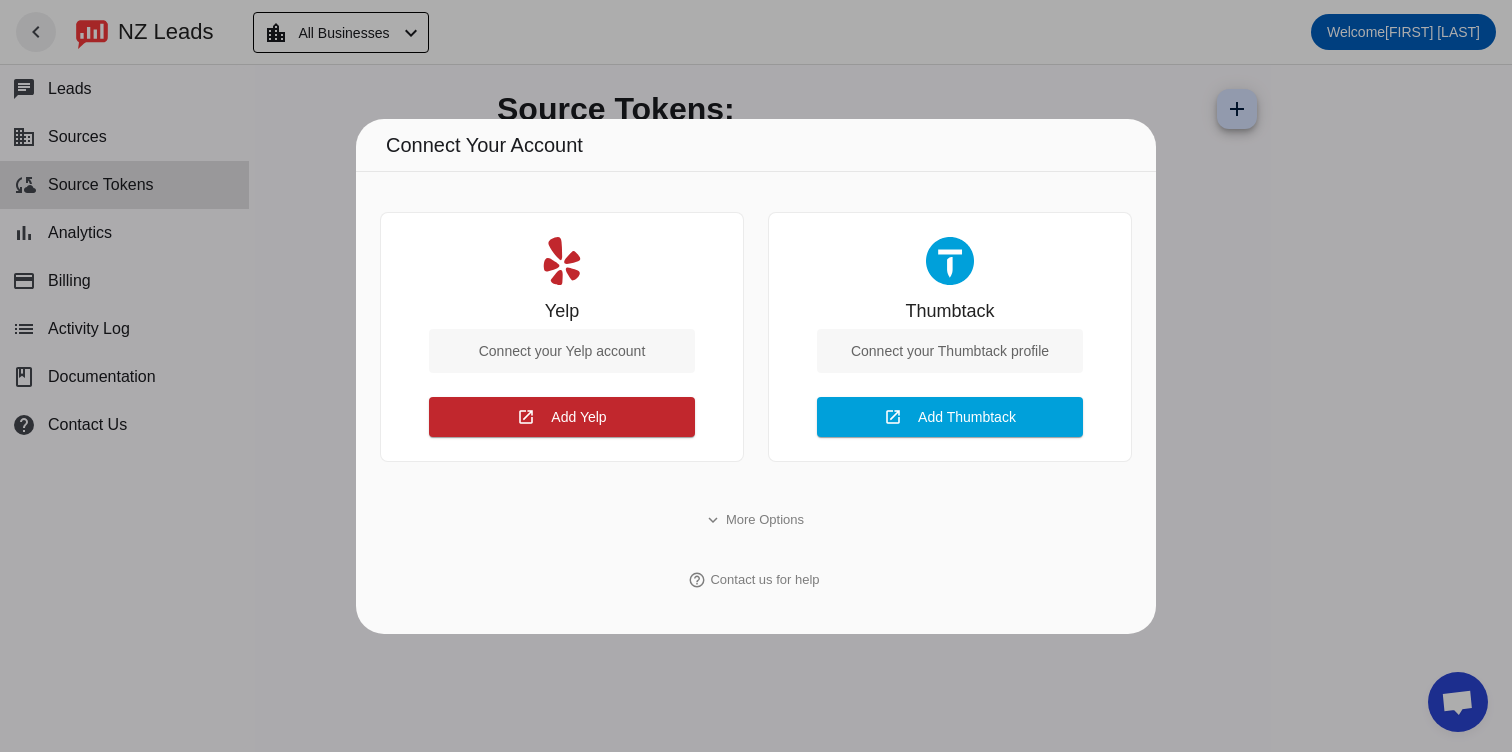 click at bounding box center [756, 376] 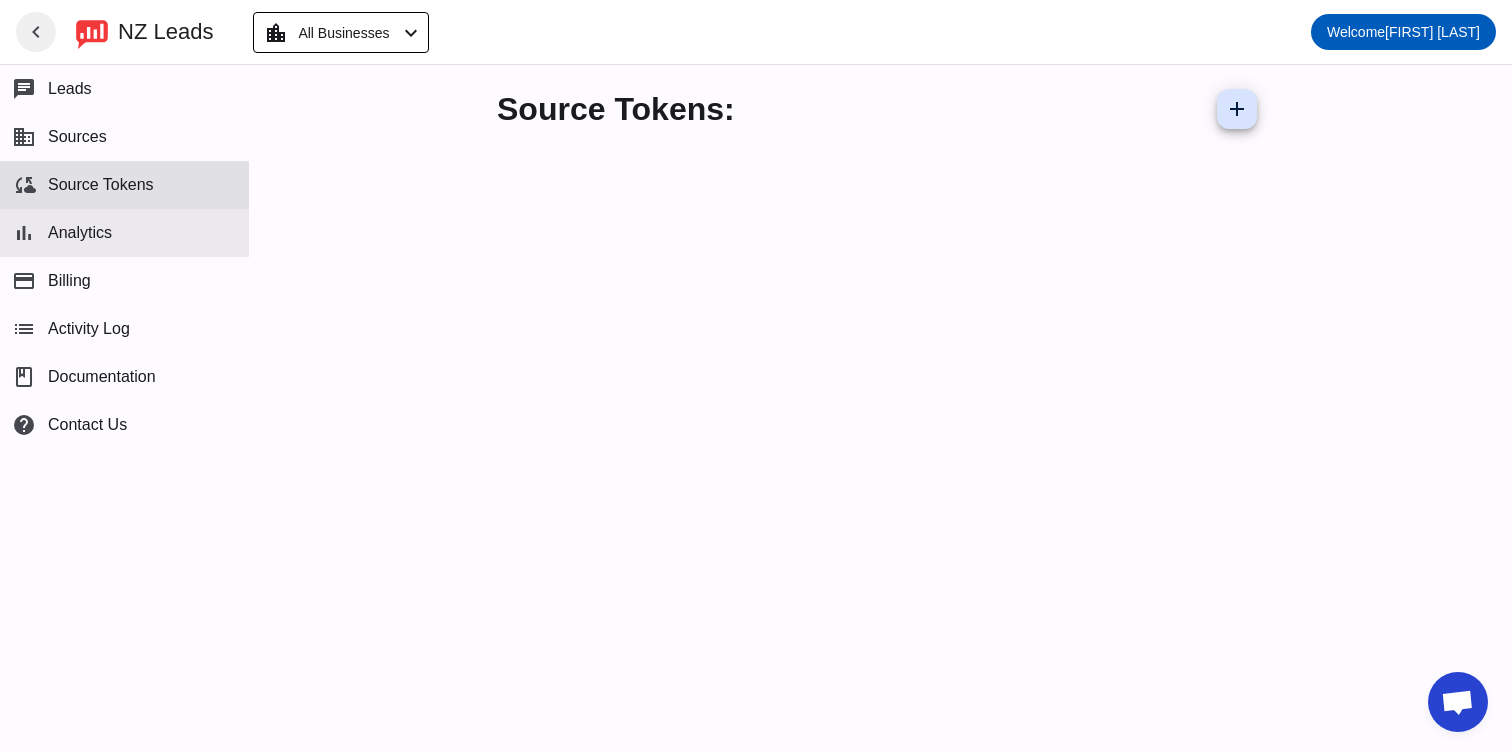 click on "Analytics" 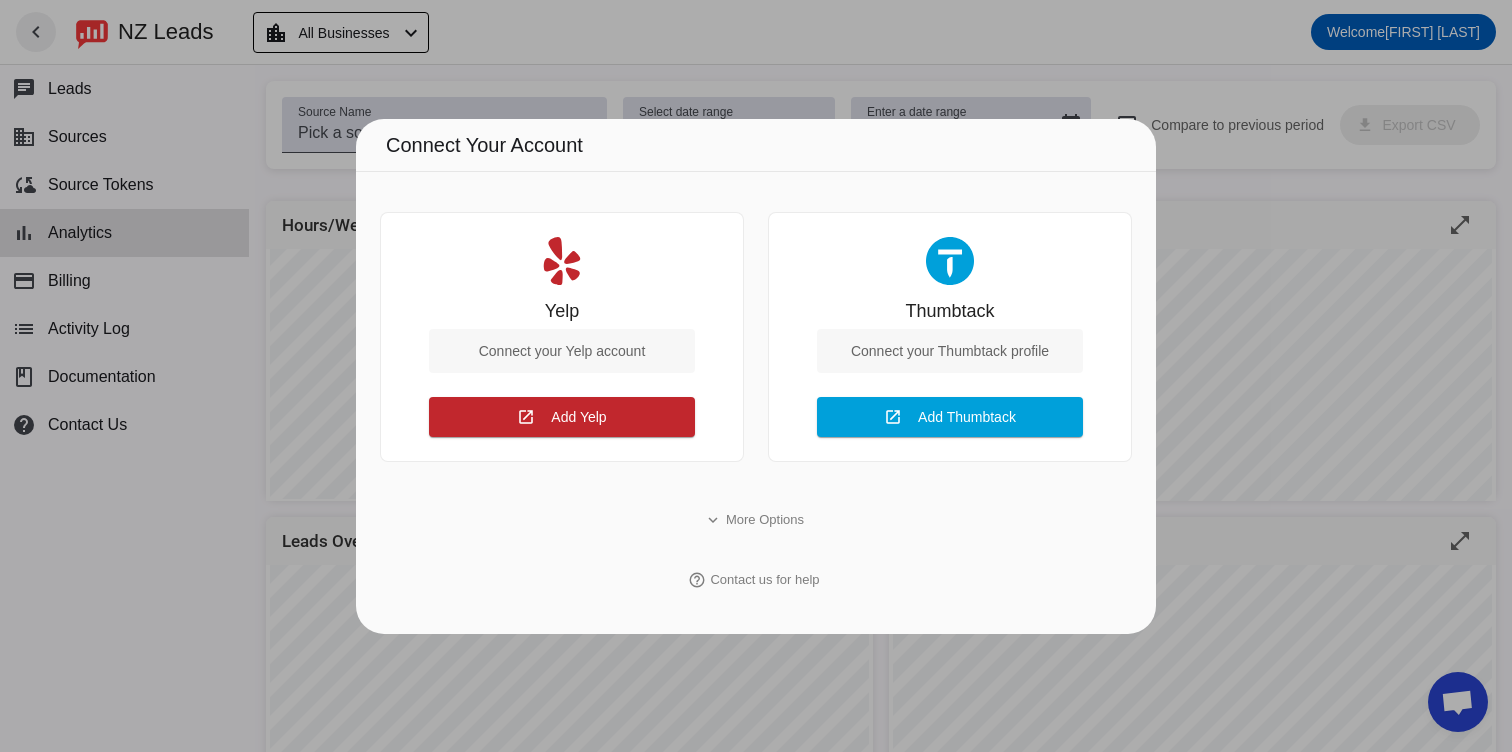 click at bounding box center (756, 376) 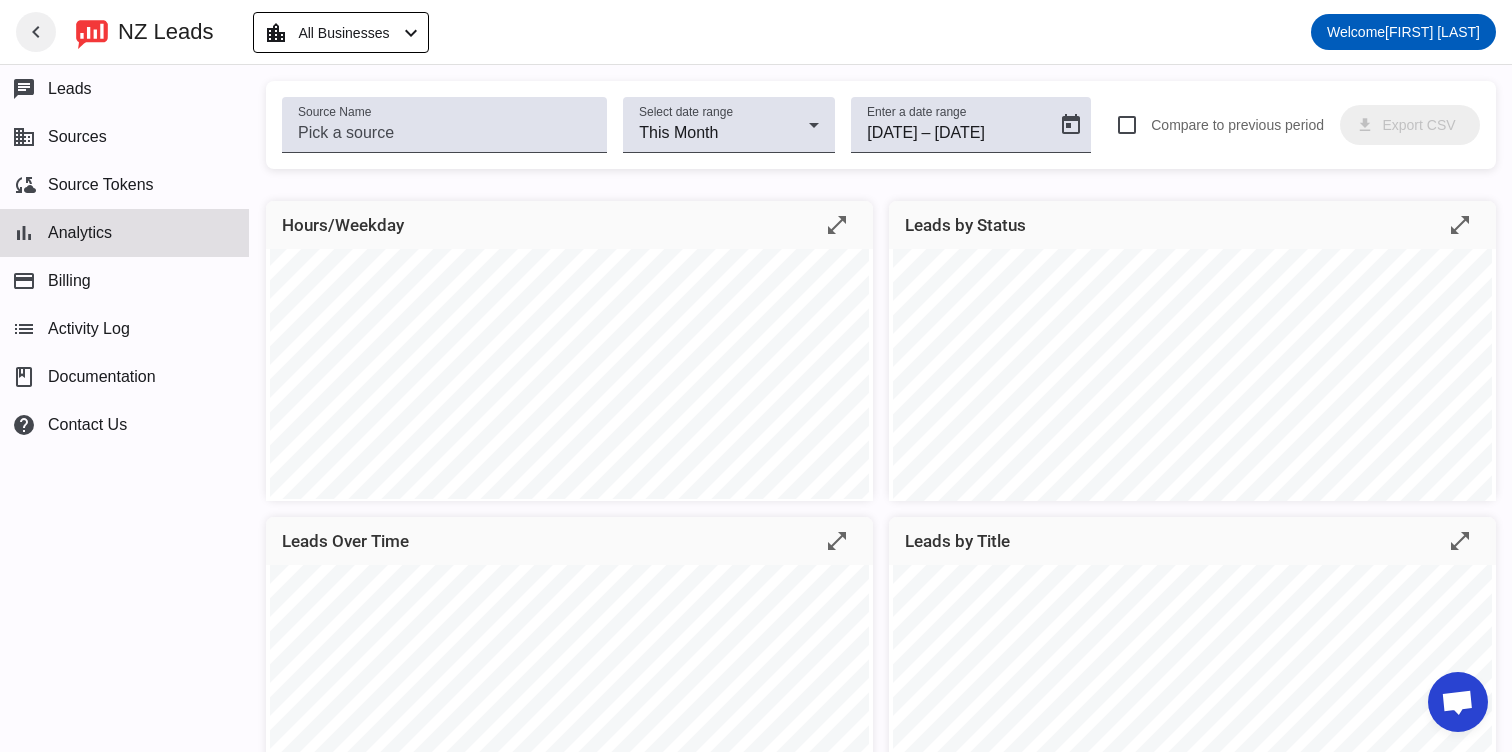 scroll, scrollTop: 570, scrollLeft: 0, axis: vertical 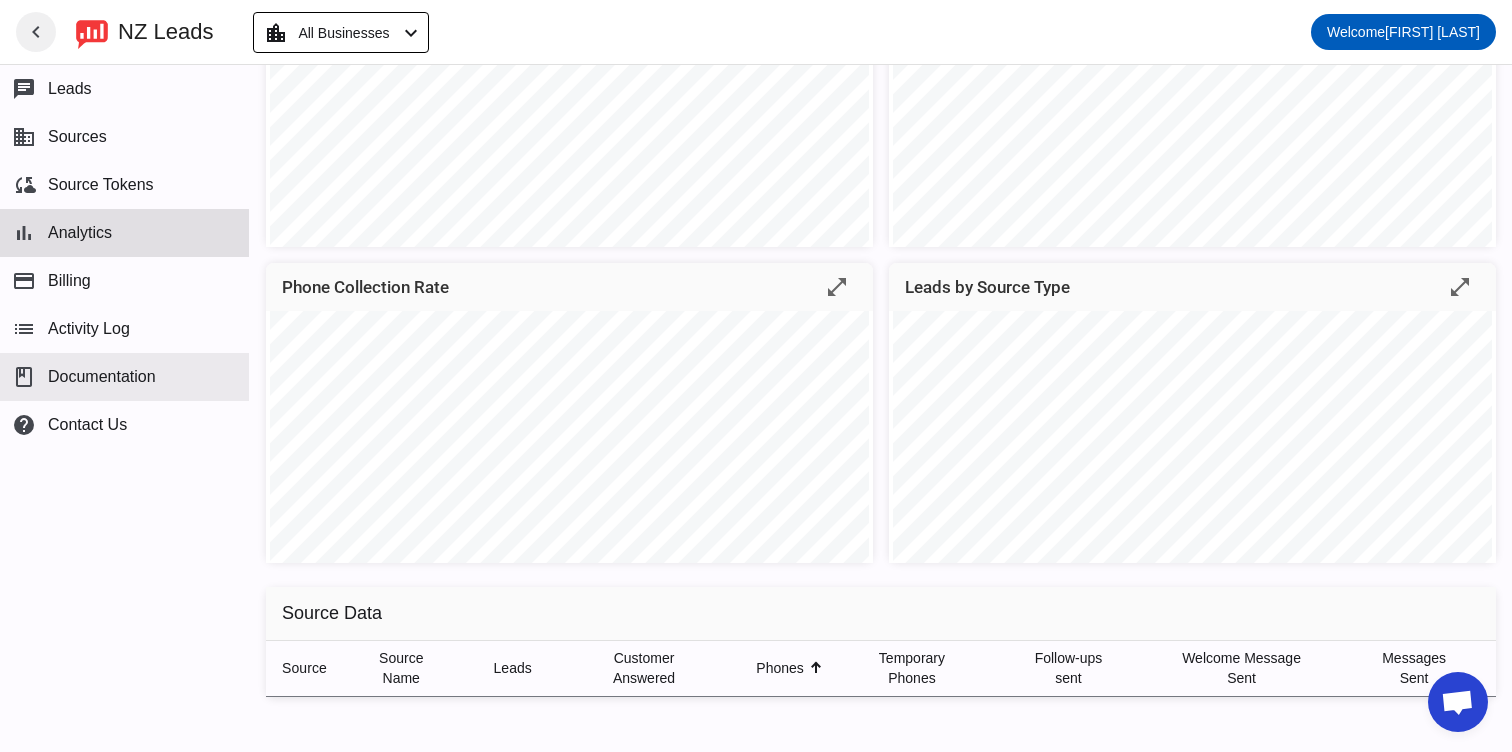 click on "book   Documentation" 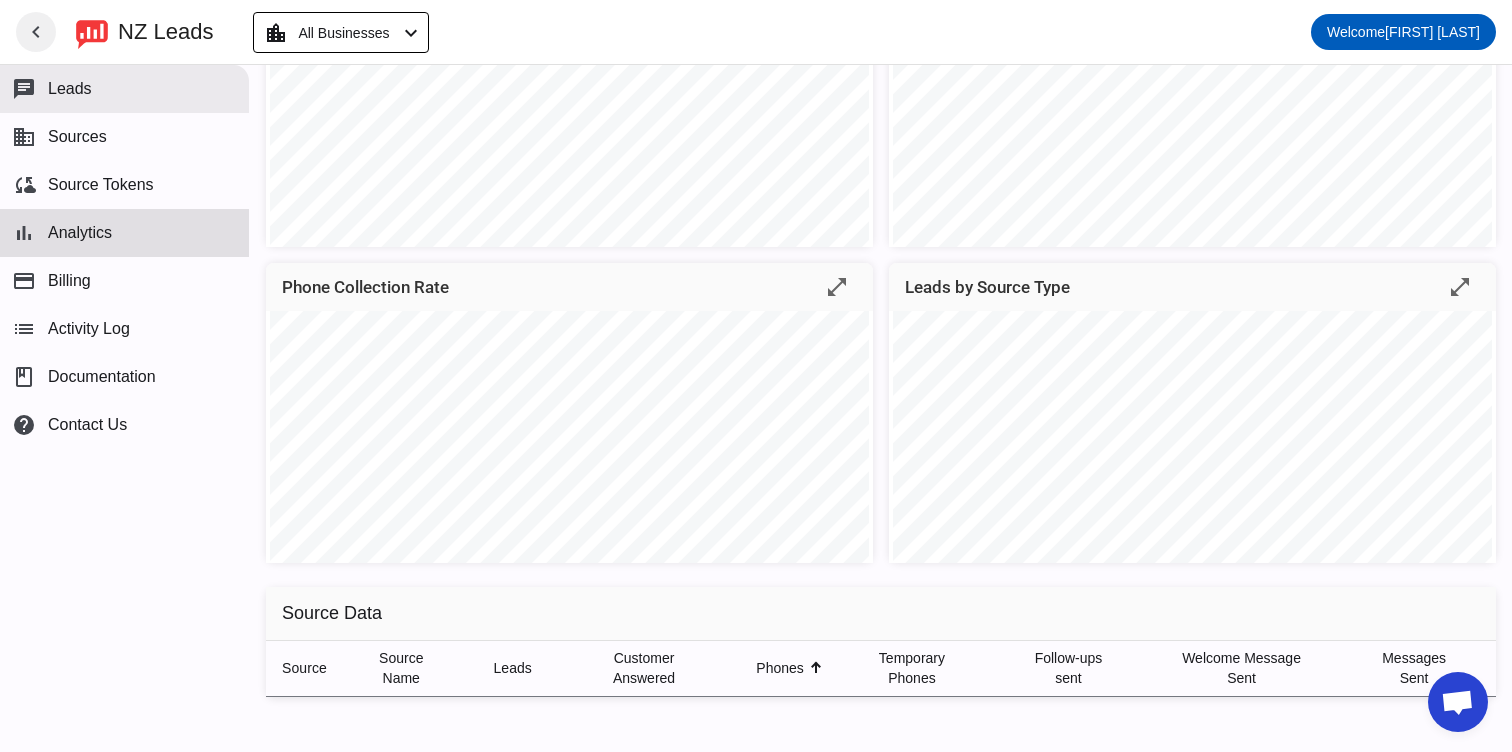 click on "chat  Leads" 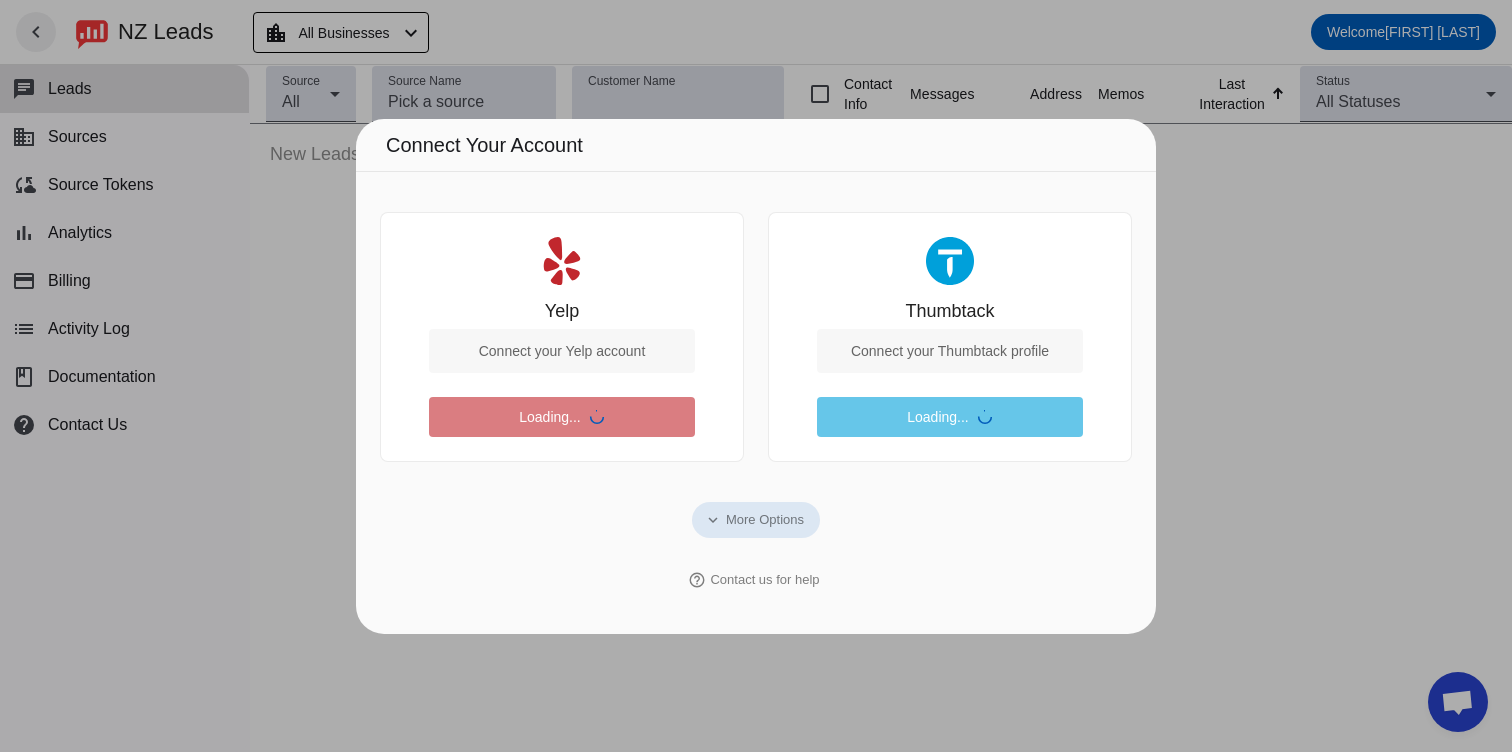 click at bounding box center [756, 376] 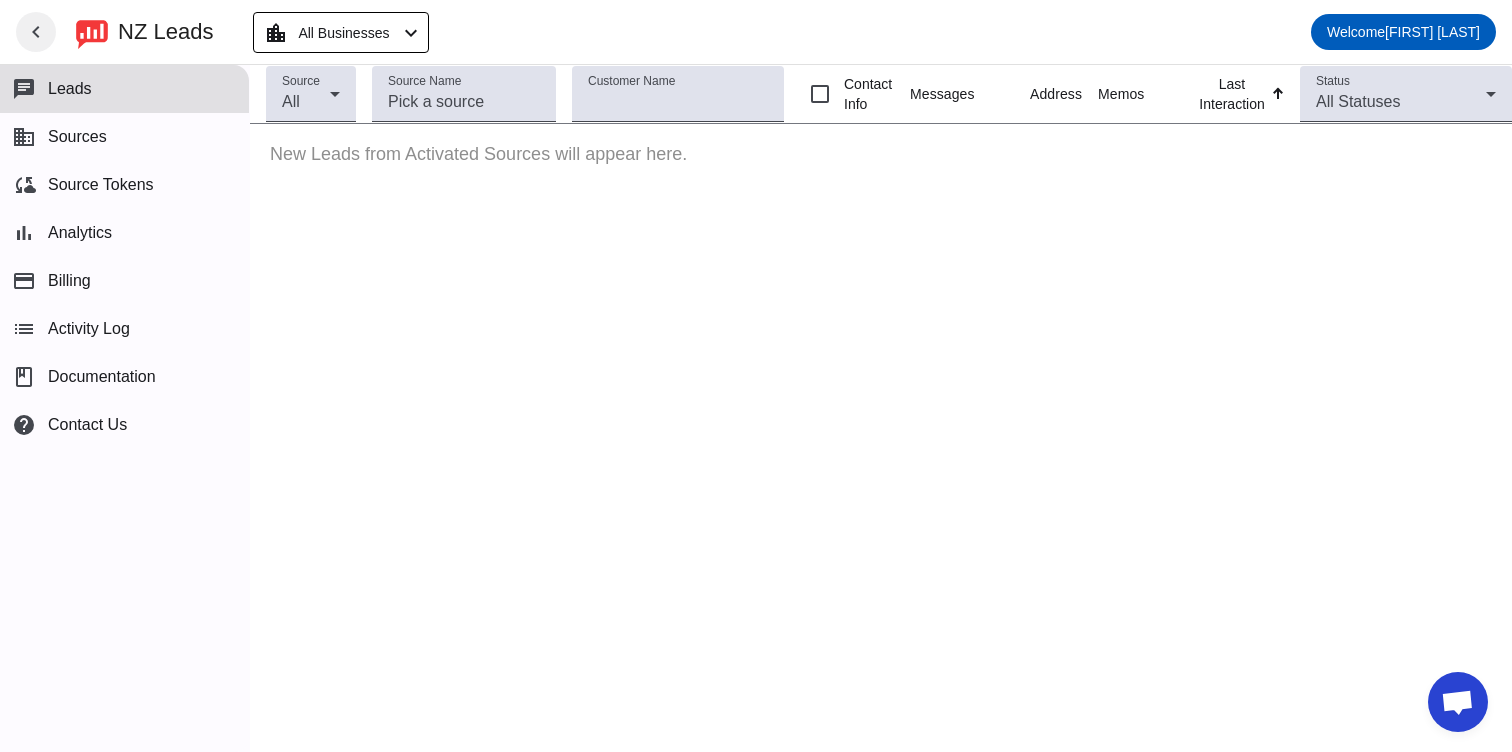 type 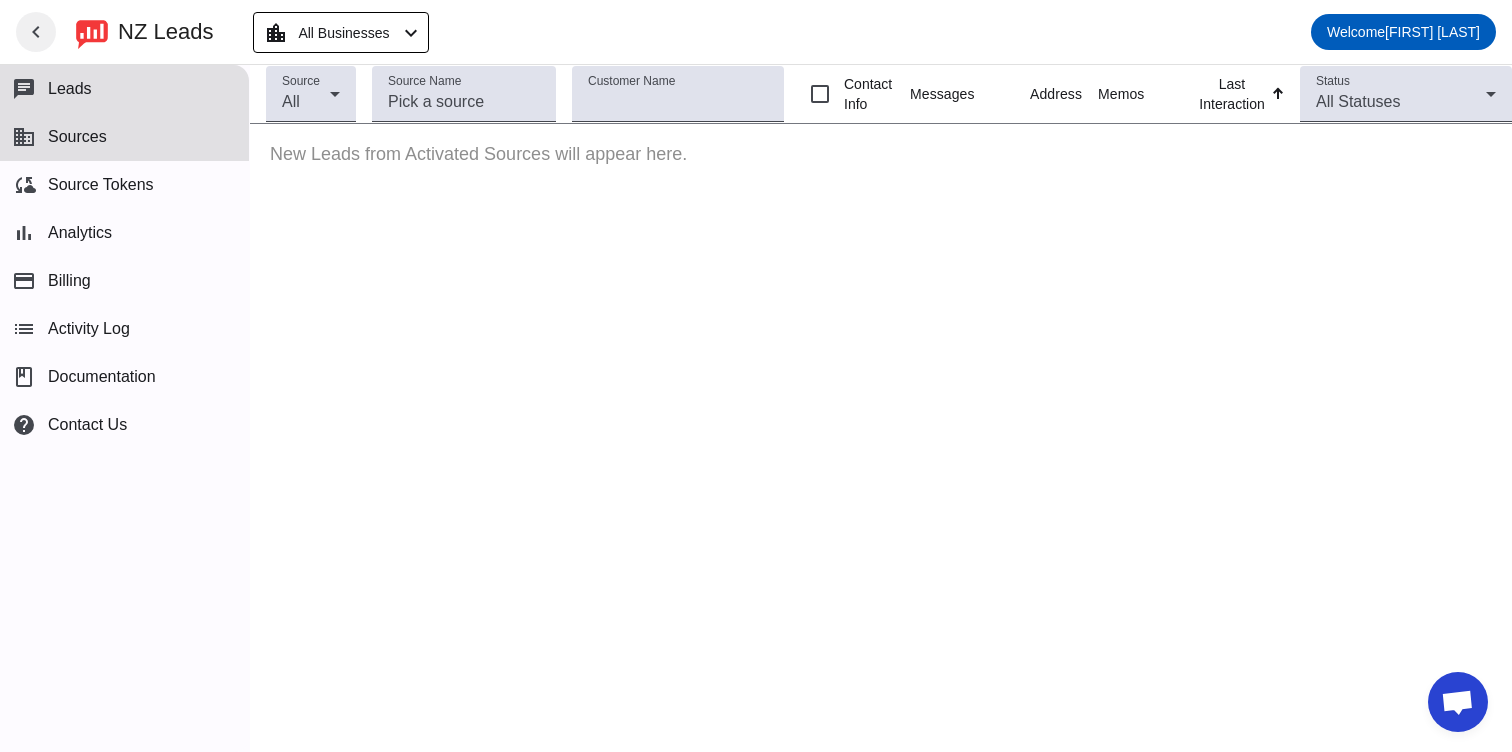 type 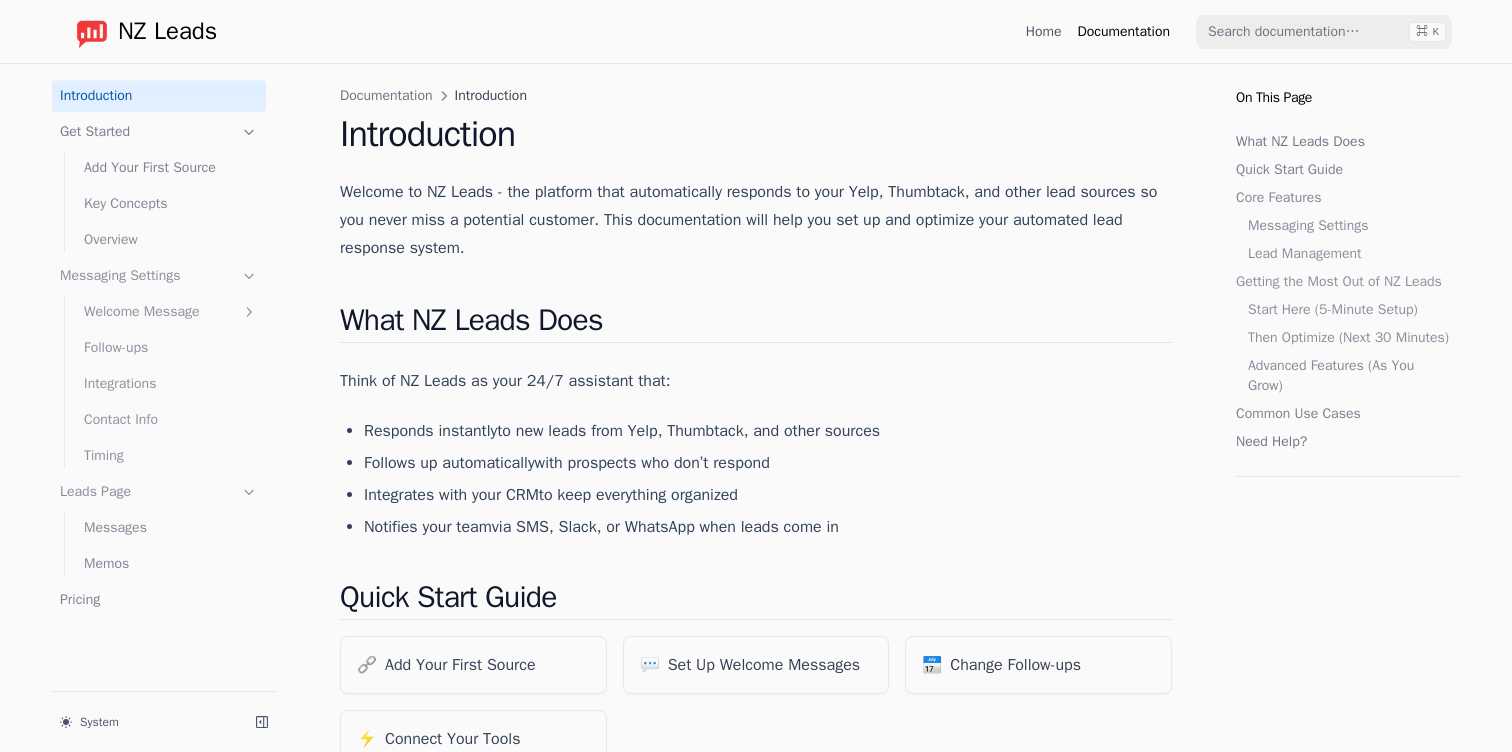 scroll, scrollTop: 0, scrollLeft: 0, axis: both 